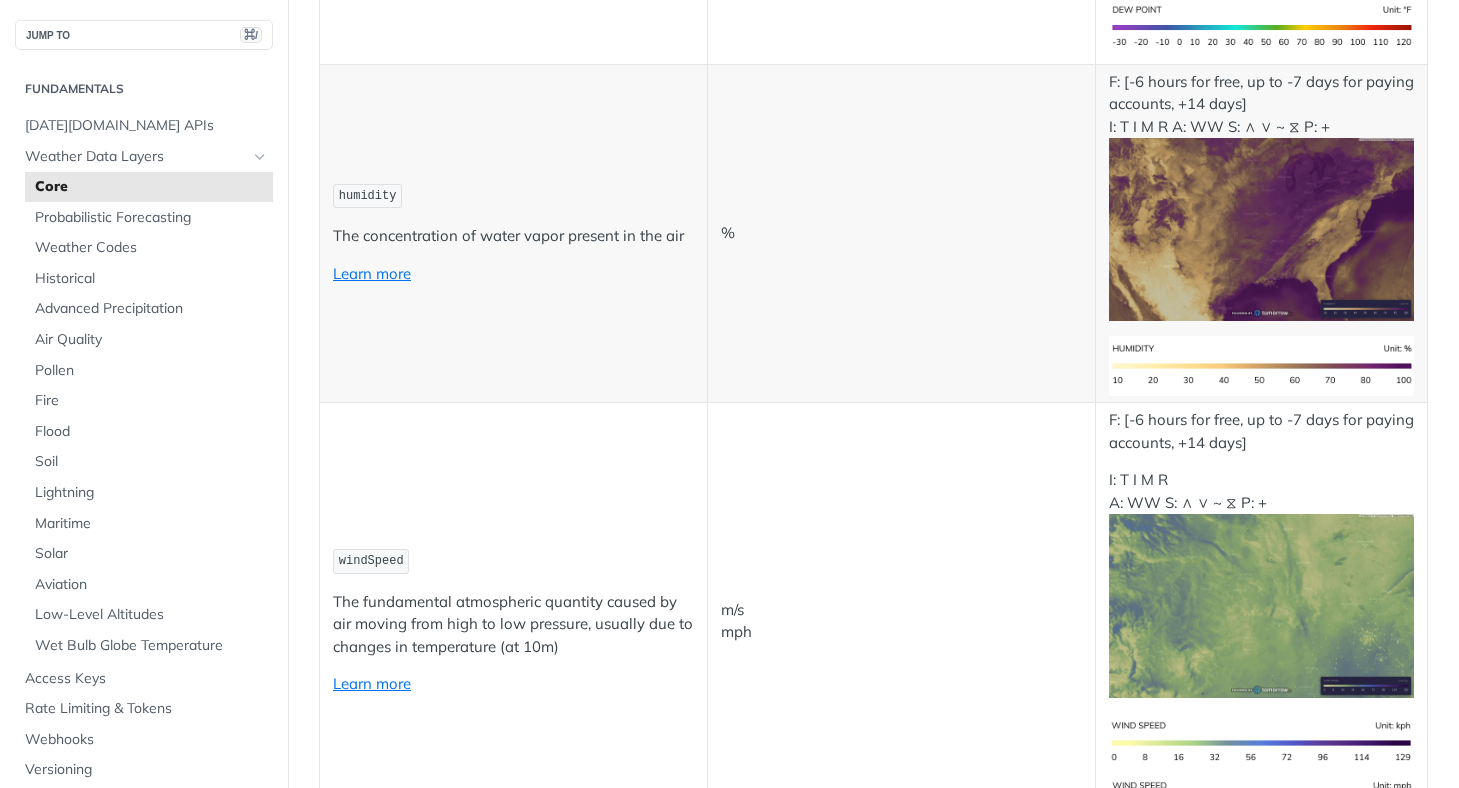 scroll, scrollTop: 1334, scrollLeft: 0, axis: vertical 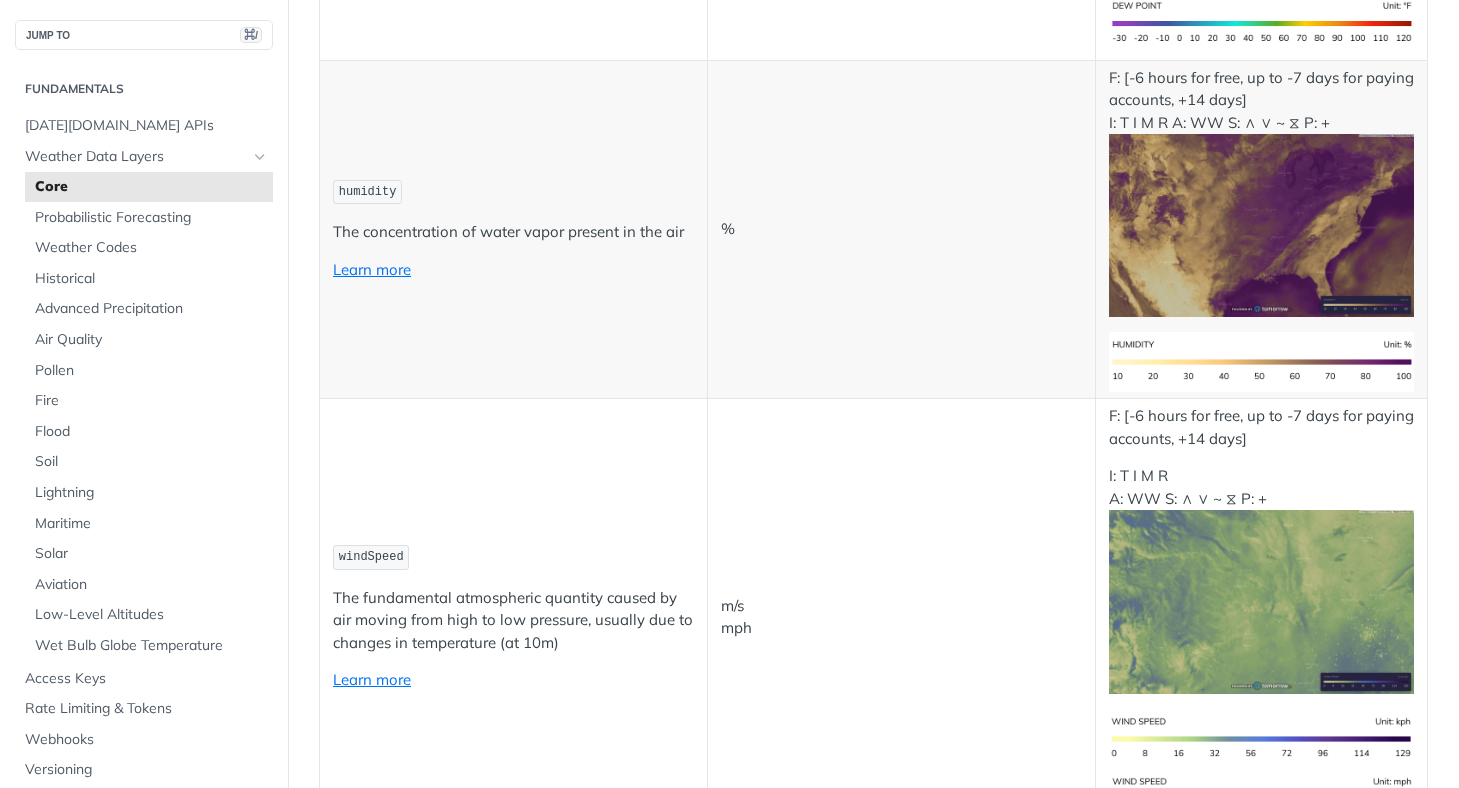 click on "F: [-6 hours for free, up to -7 days for paying accounts, +14 days]
I: T I M R
A: WW
S: ∧ ∨ ~ ⧖
P: +" at bounding box center [1261, 192] 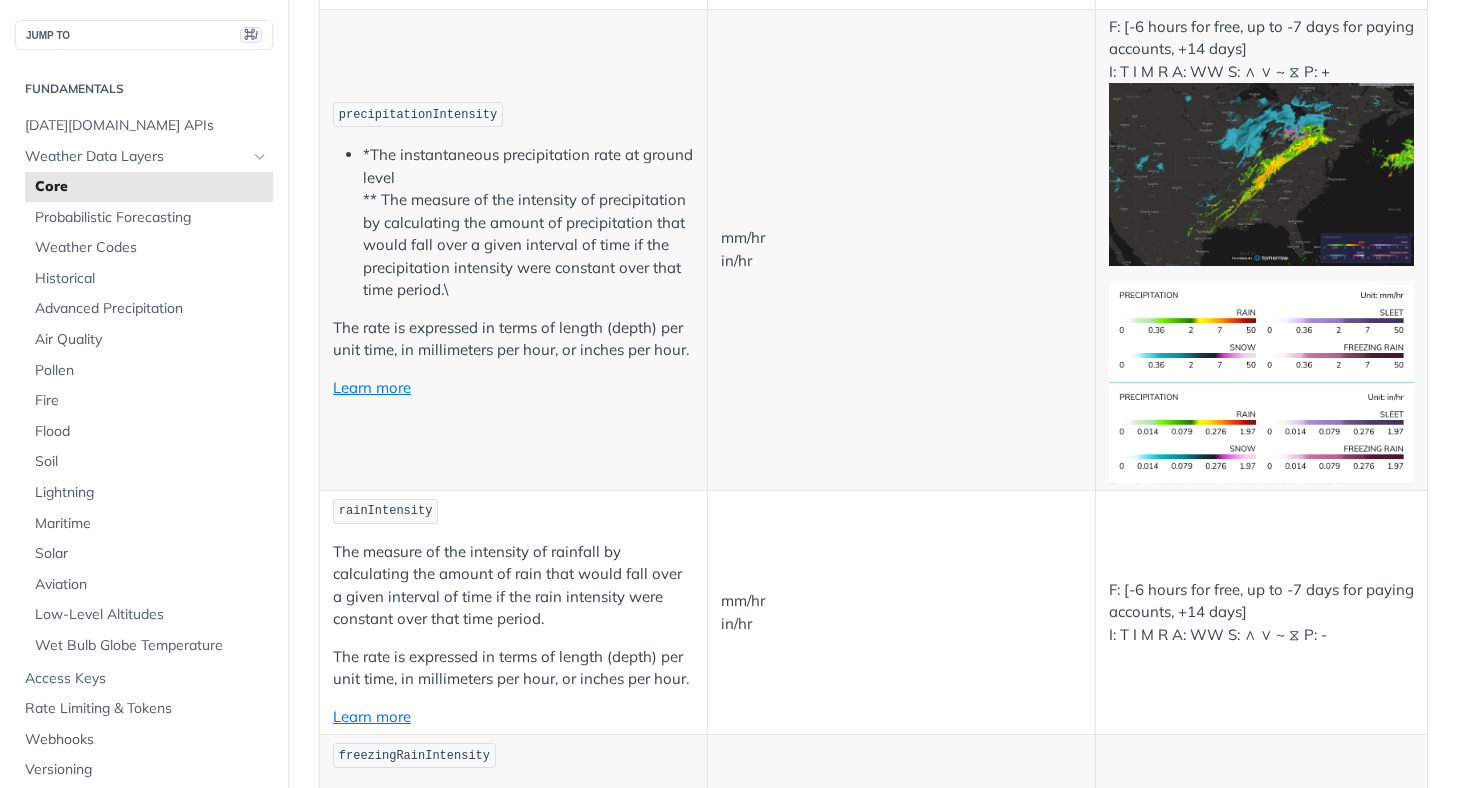 scroll, scrollTop: 3436, scrollLeft: 0, axis: vertical 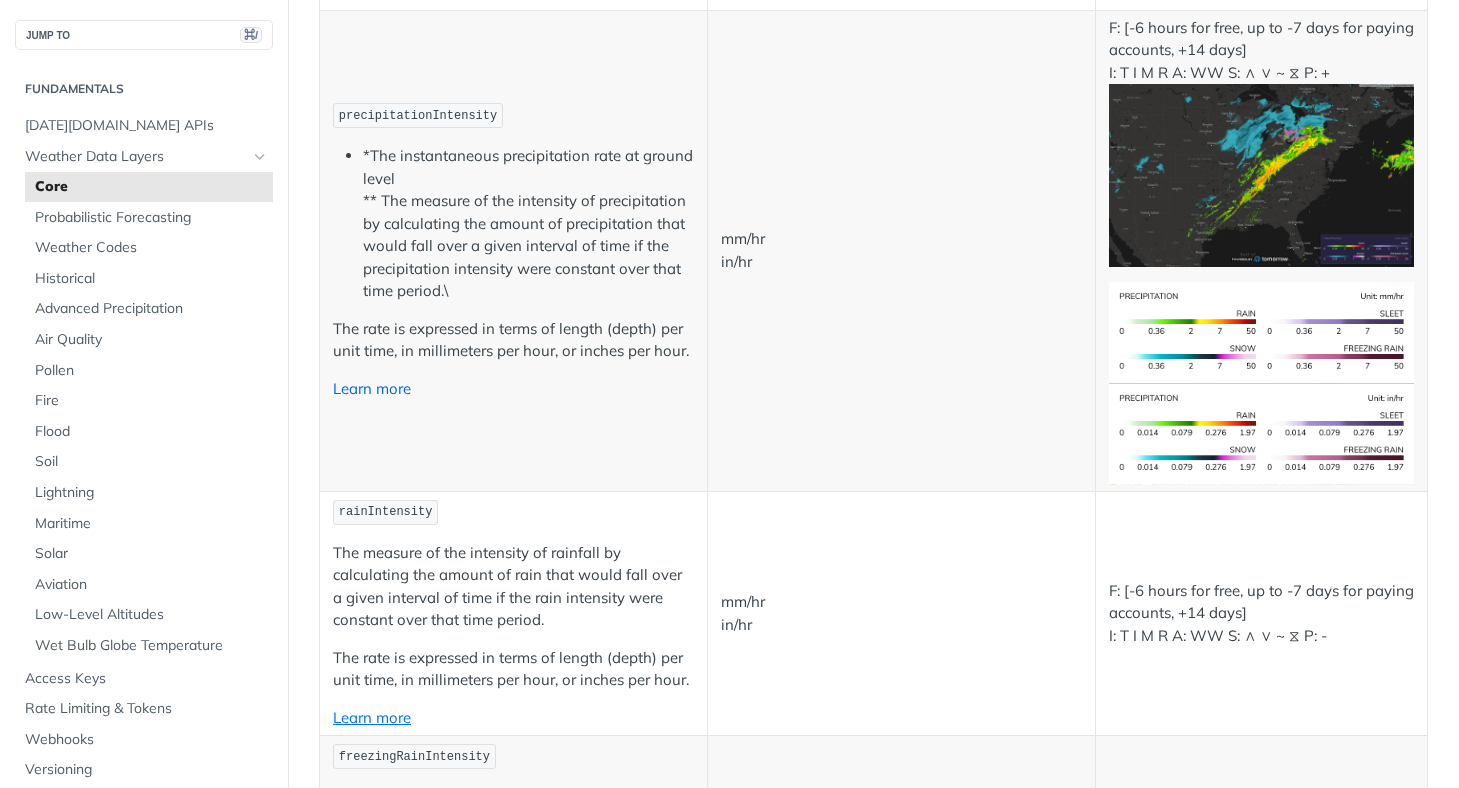 click on "Learn more" at bounding box center [372, 388] 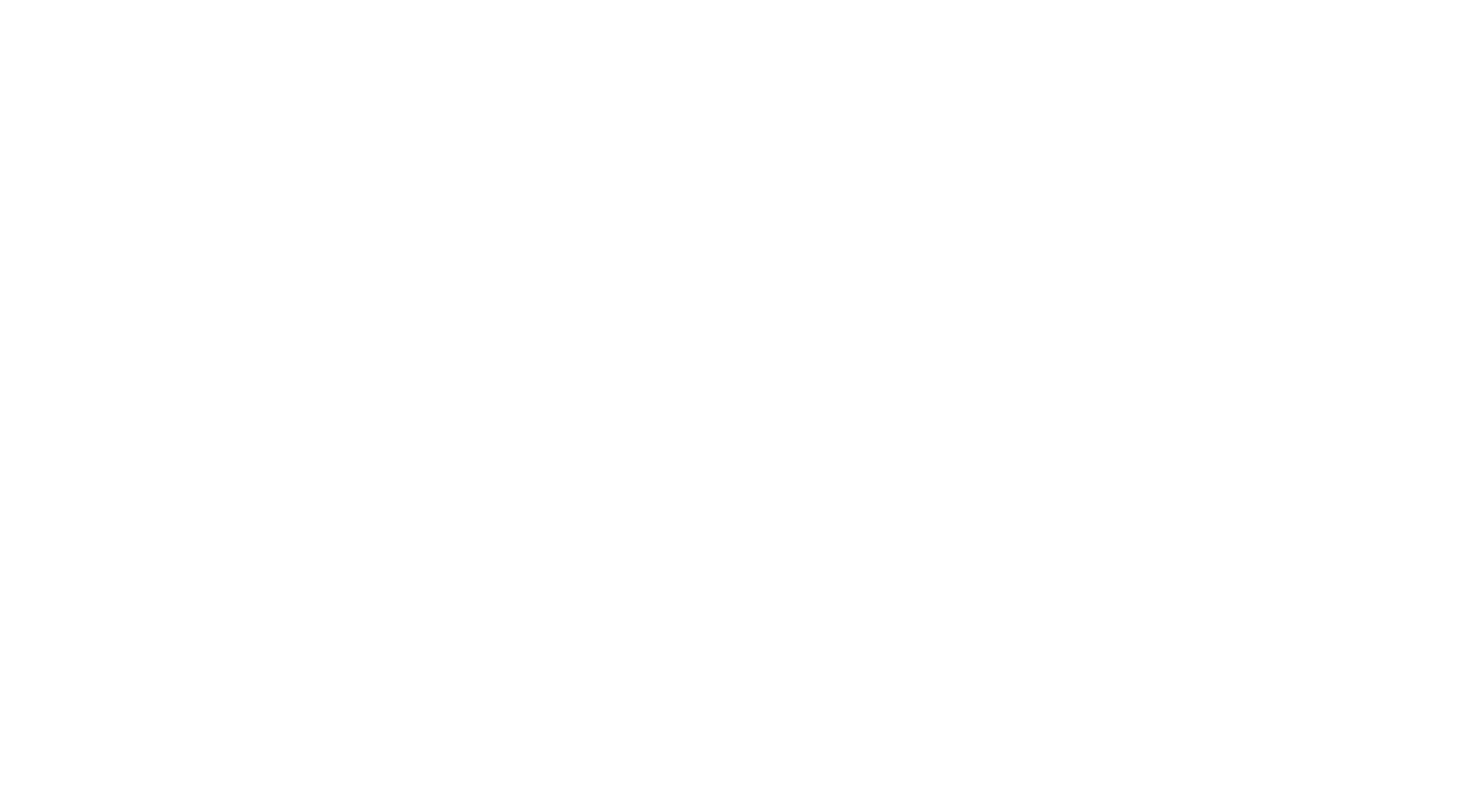 scroll, scrollTop: 0, scrollLeft: 0, axis: both 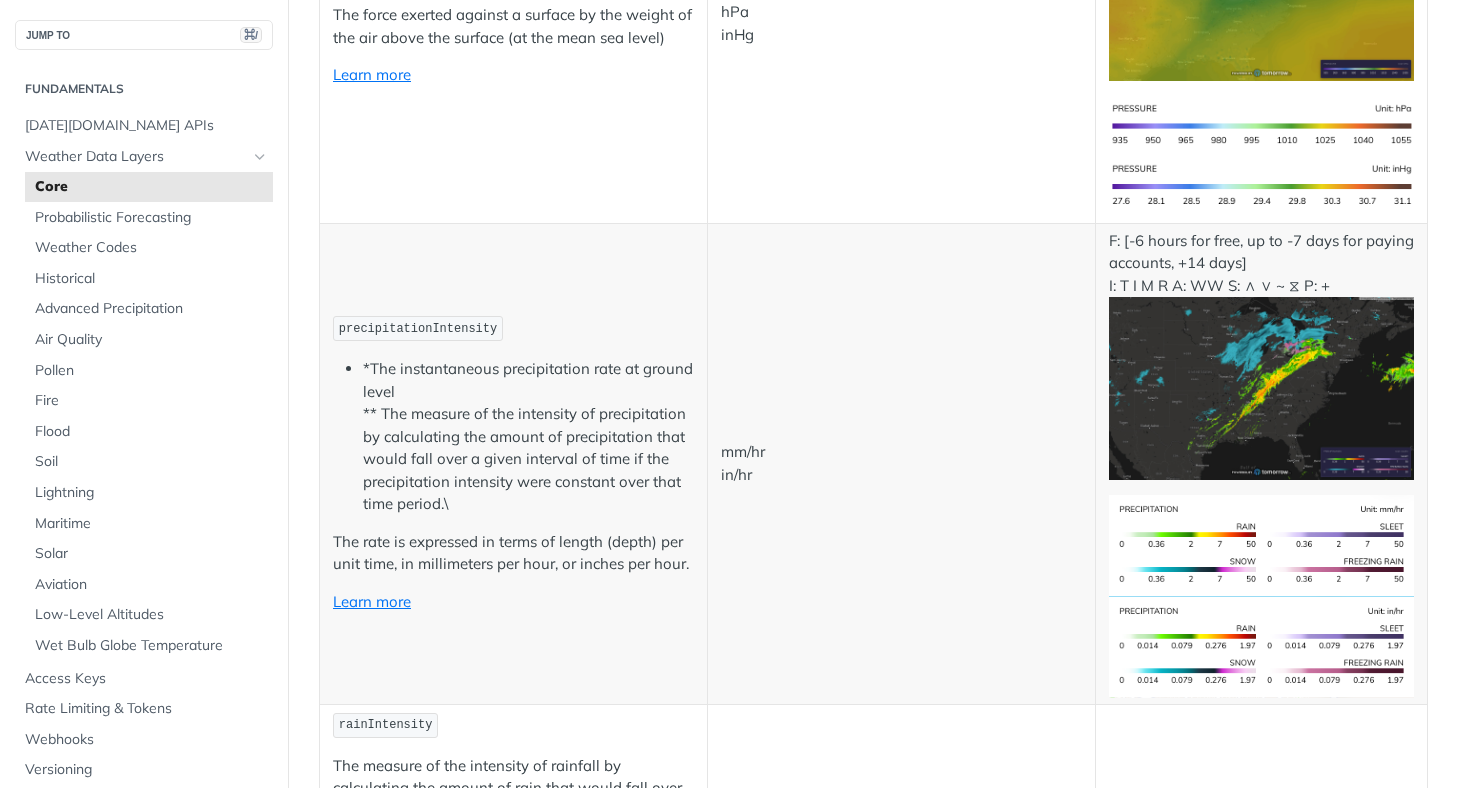 click on "precipitationIntensity" at bounding box center [418, 329] 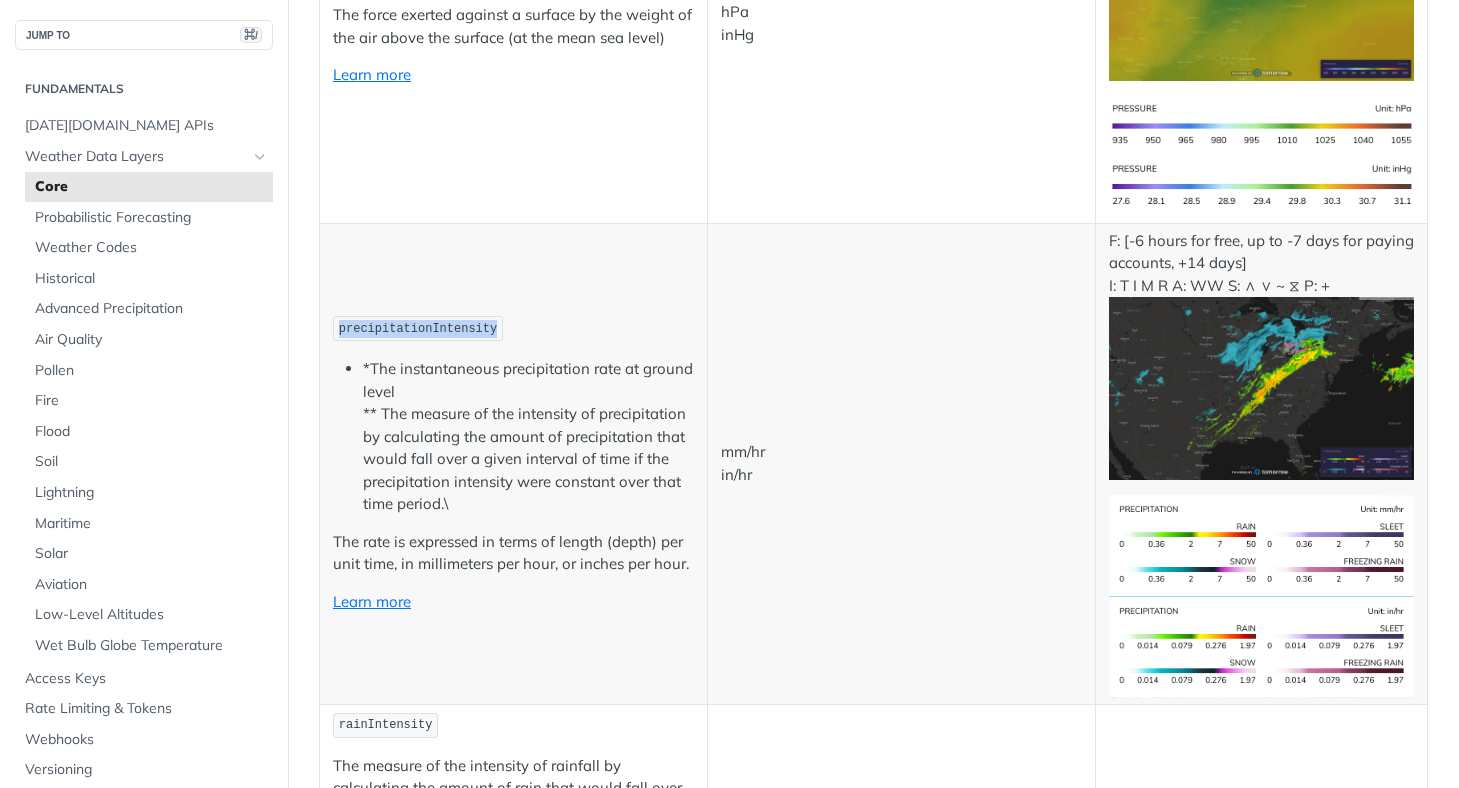 click on "precipitationIntensity" at bounding box center (418, 329) 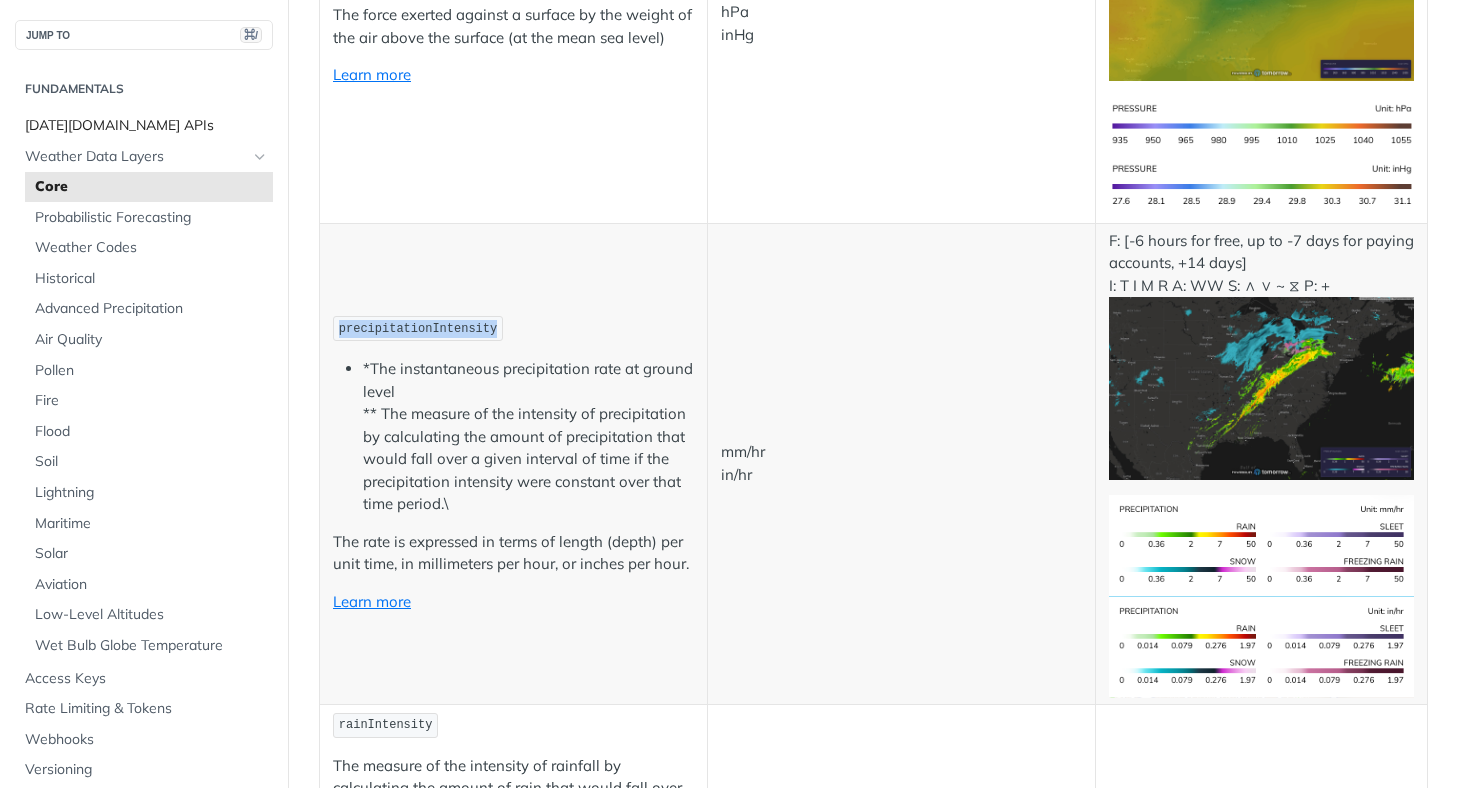 click on "[DATE][DOMAIN_NAME] APIs" at bounding box center [146, 126] 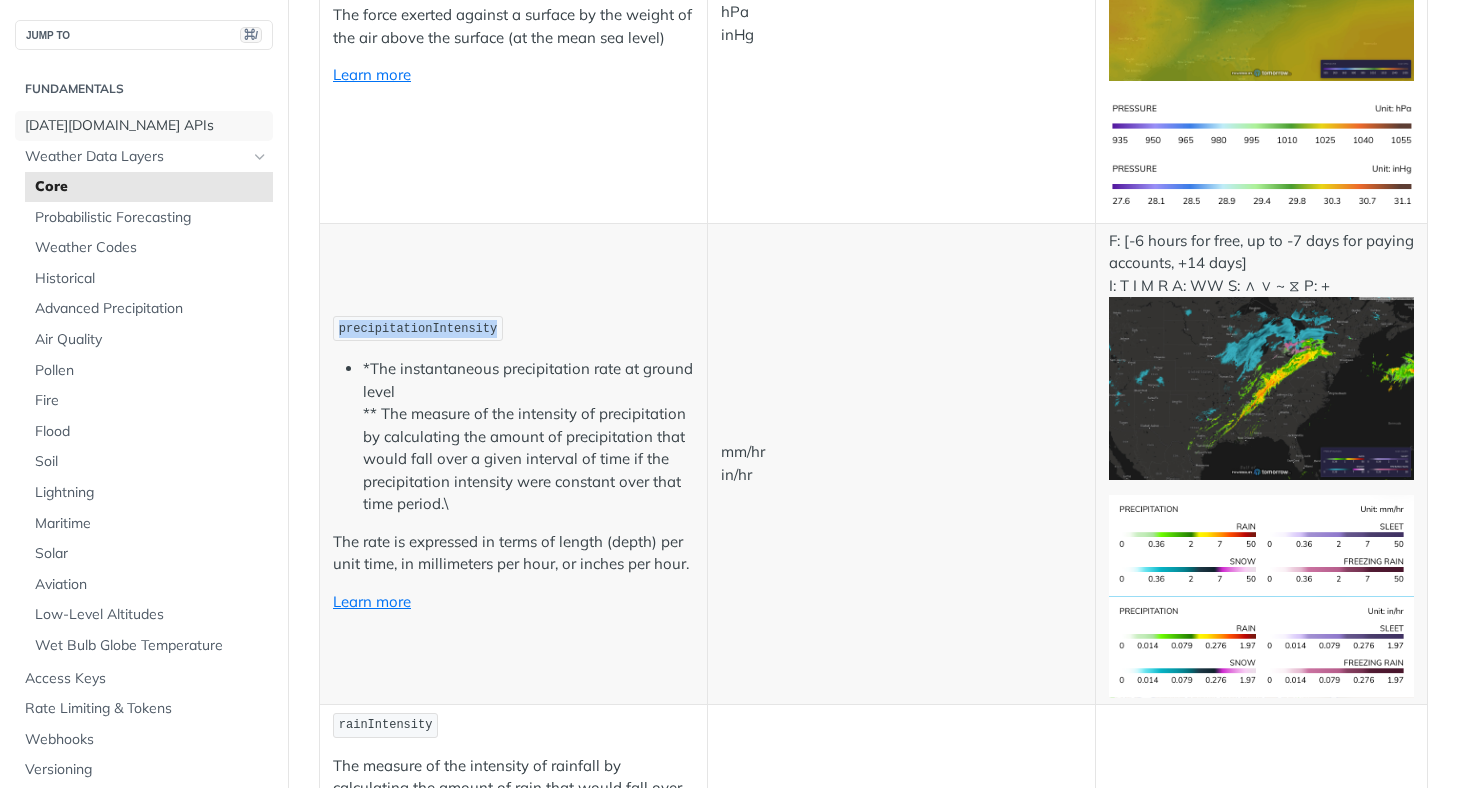 copy on "precipitationIntensity" 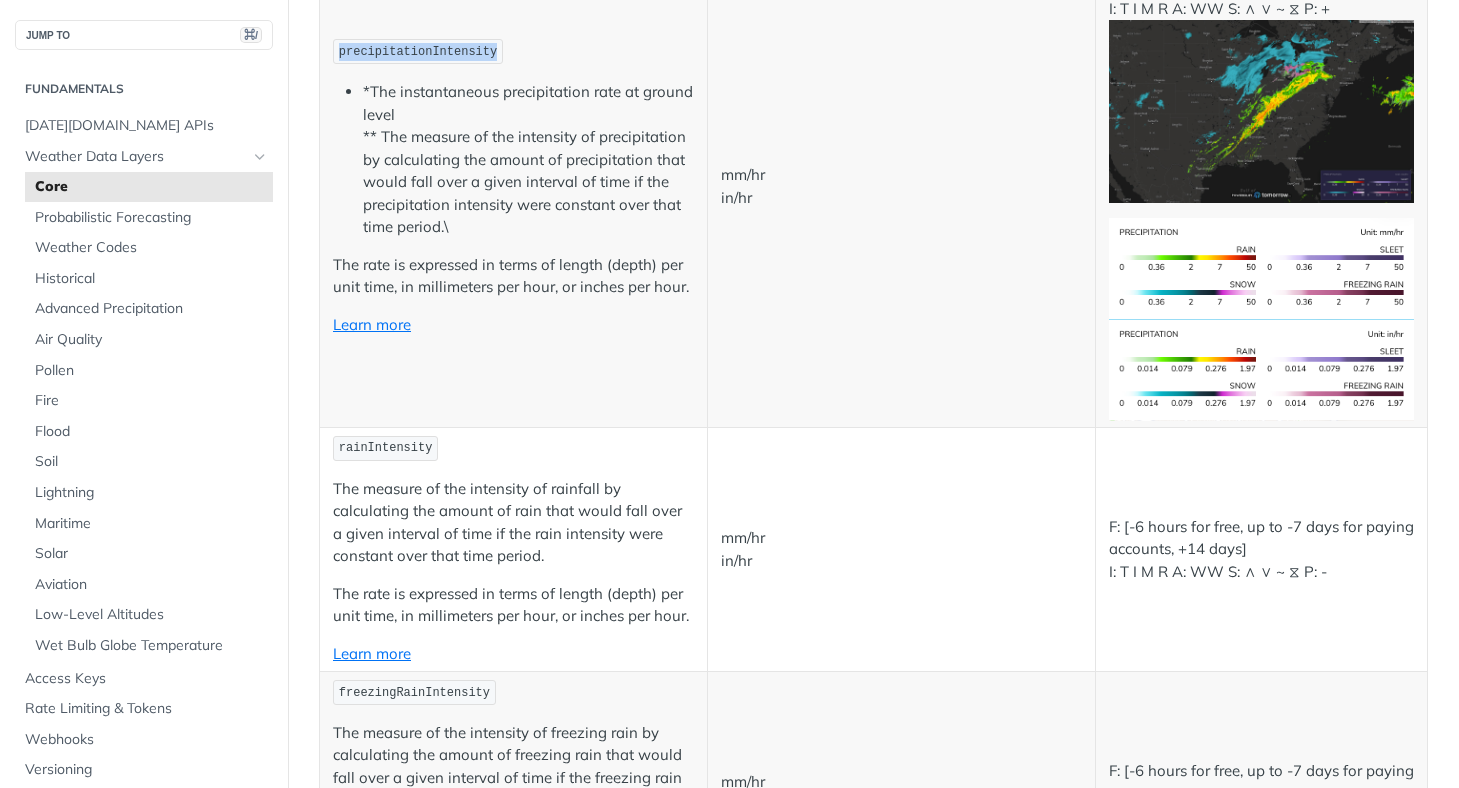 scroll, scrollTop: 3510, scrollLeft: 0, axis: vertical 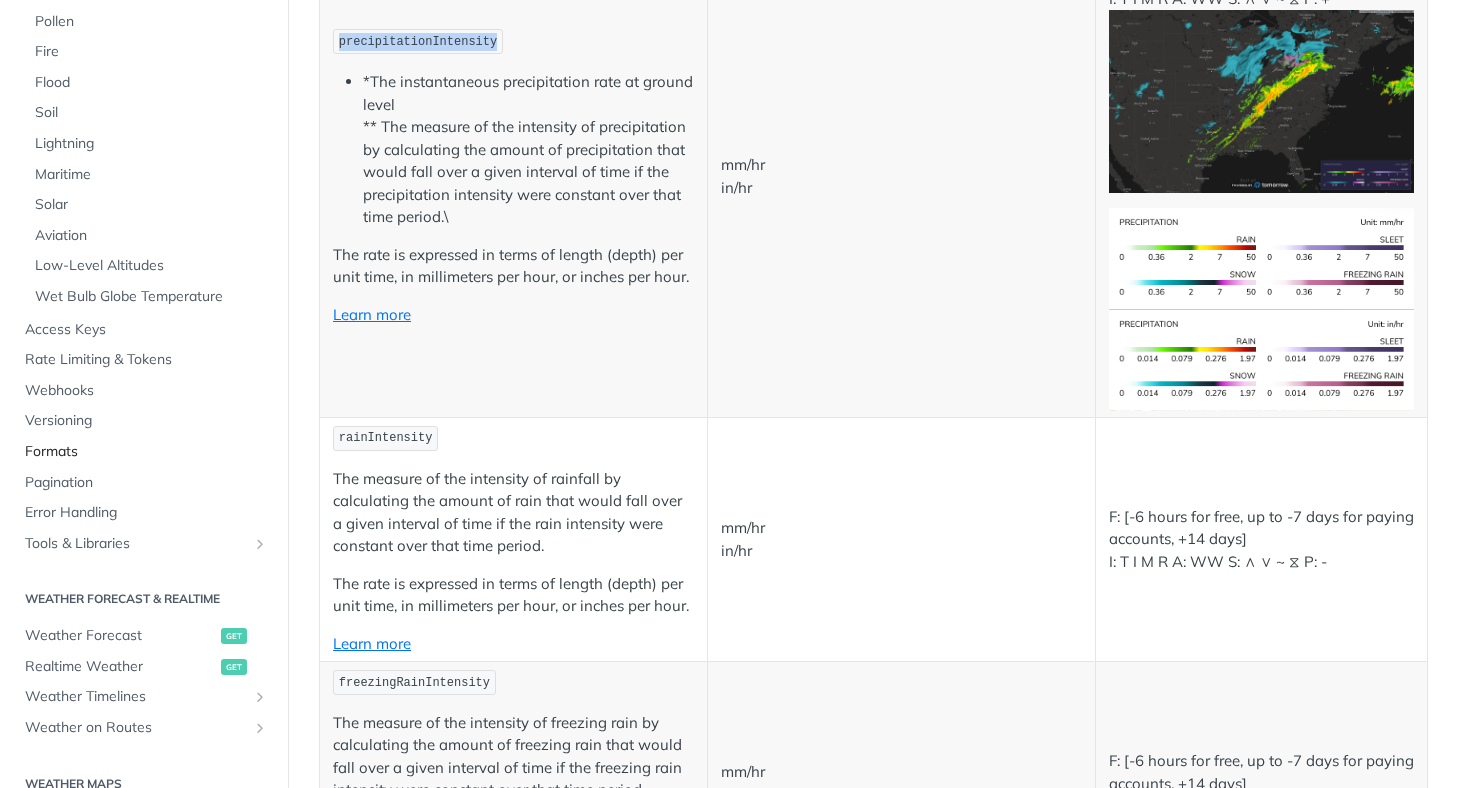 click on "Formats" at bounding box center (146, 452) 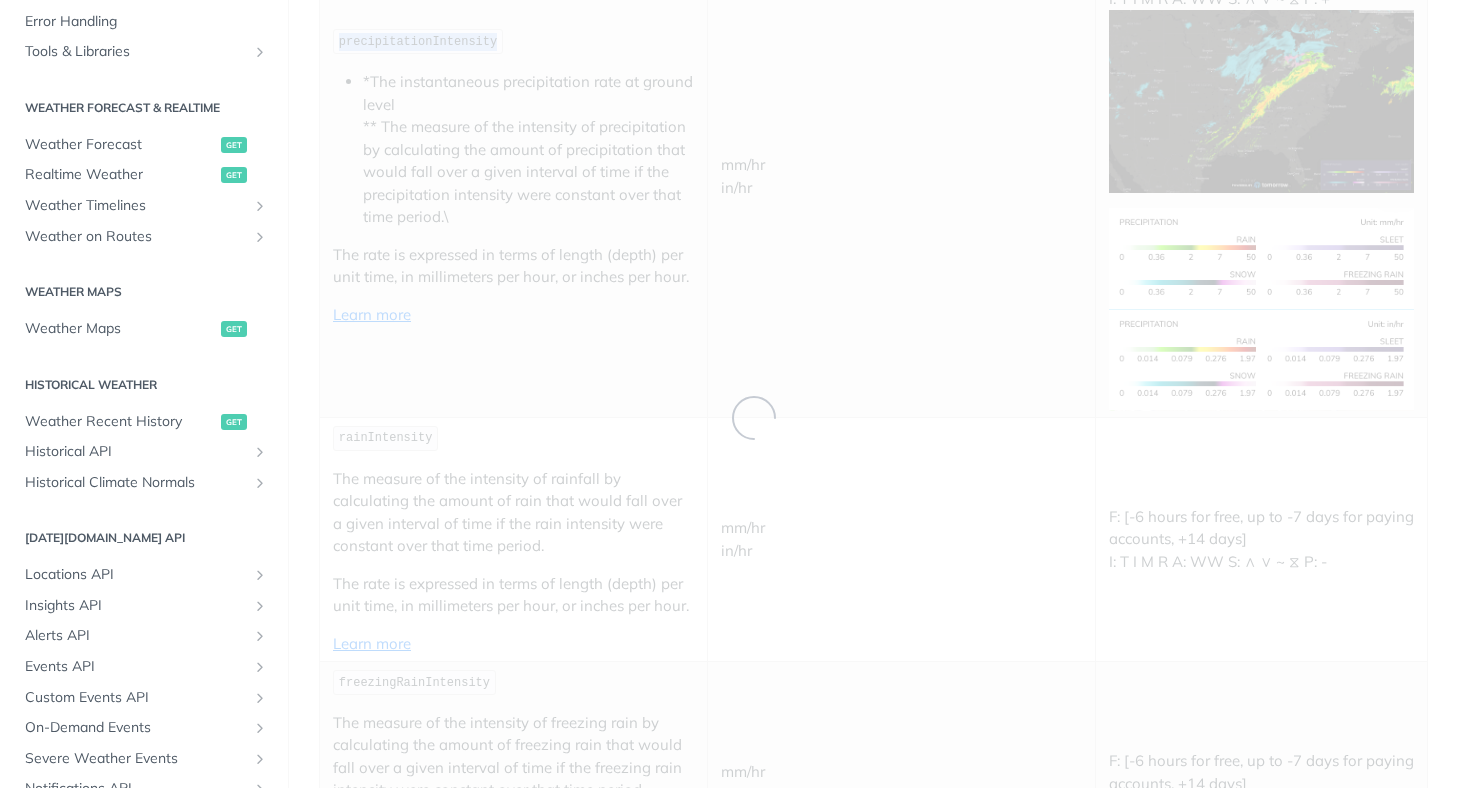 scroll, scrollTop: 3411, scrollLeft: 0, axis: vertical 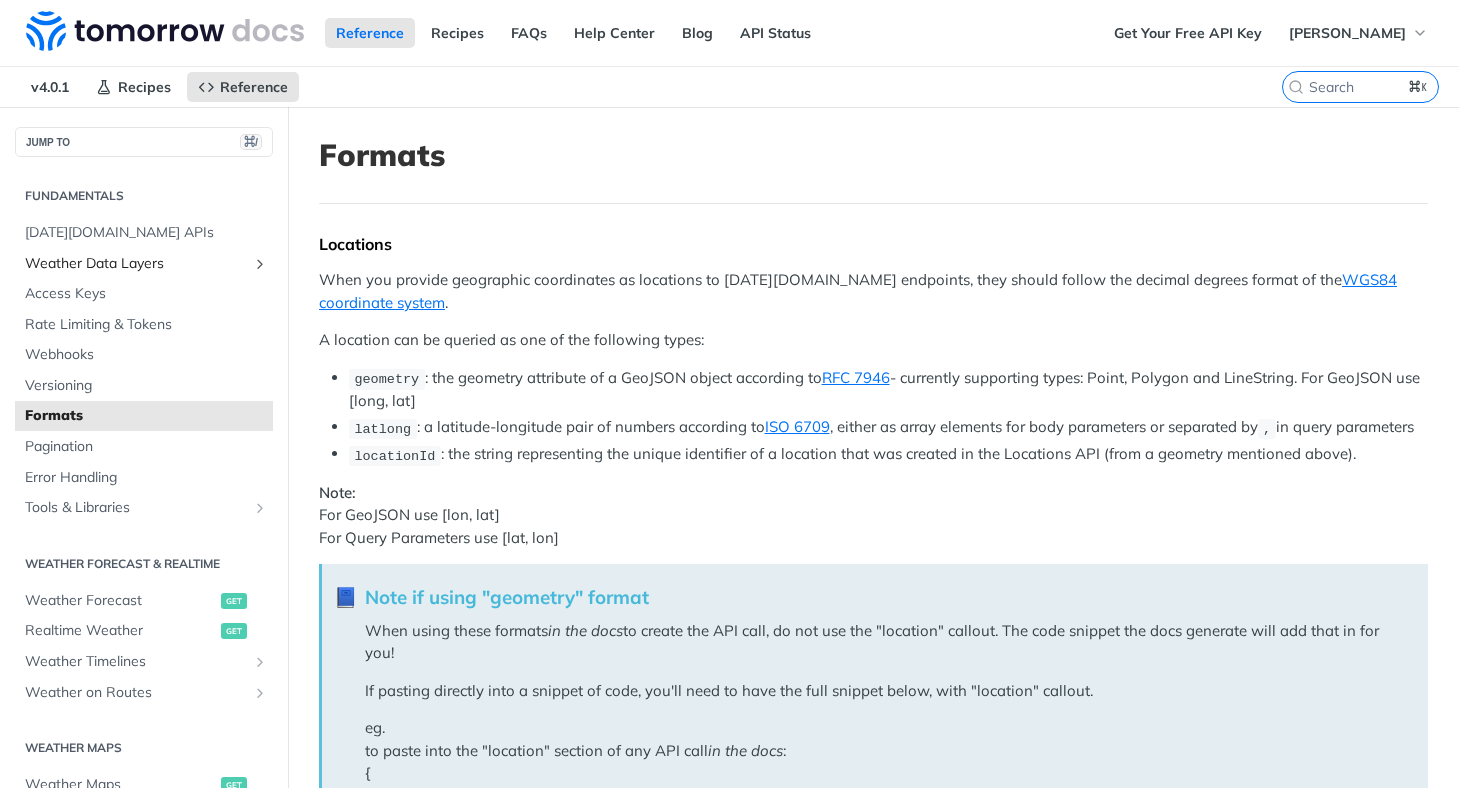 click on "Weather Data Layers" at bounding box center (136, 264) 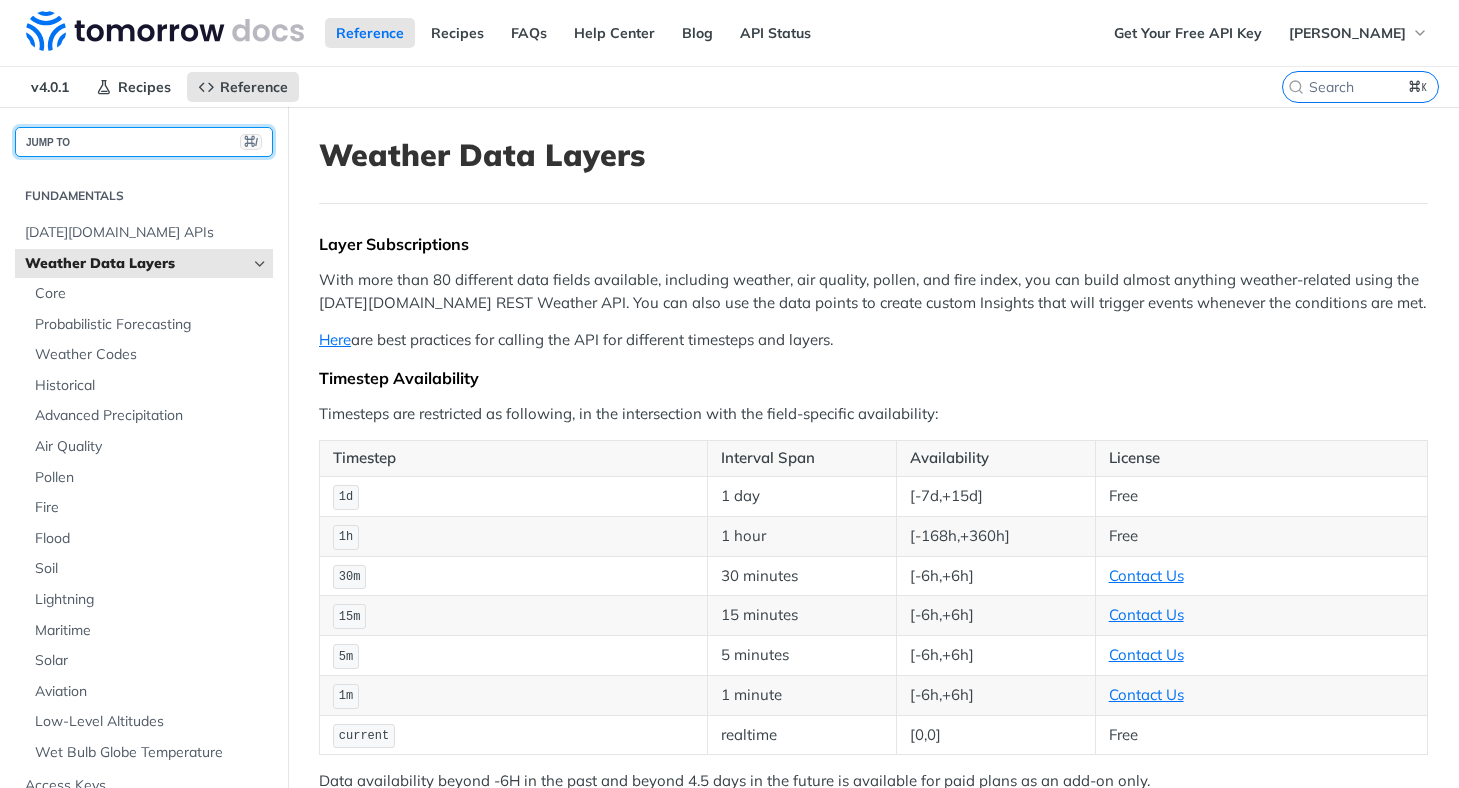 click on "JUMP TO ⌘/" at bounding box center (144, 142) 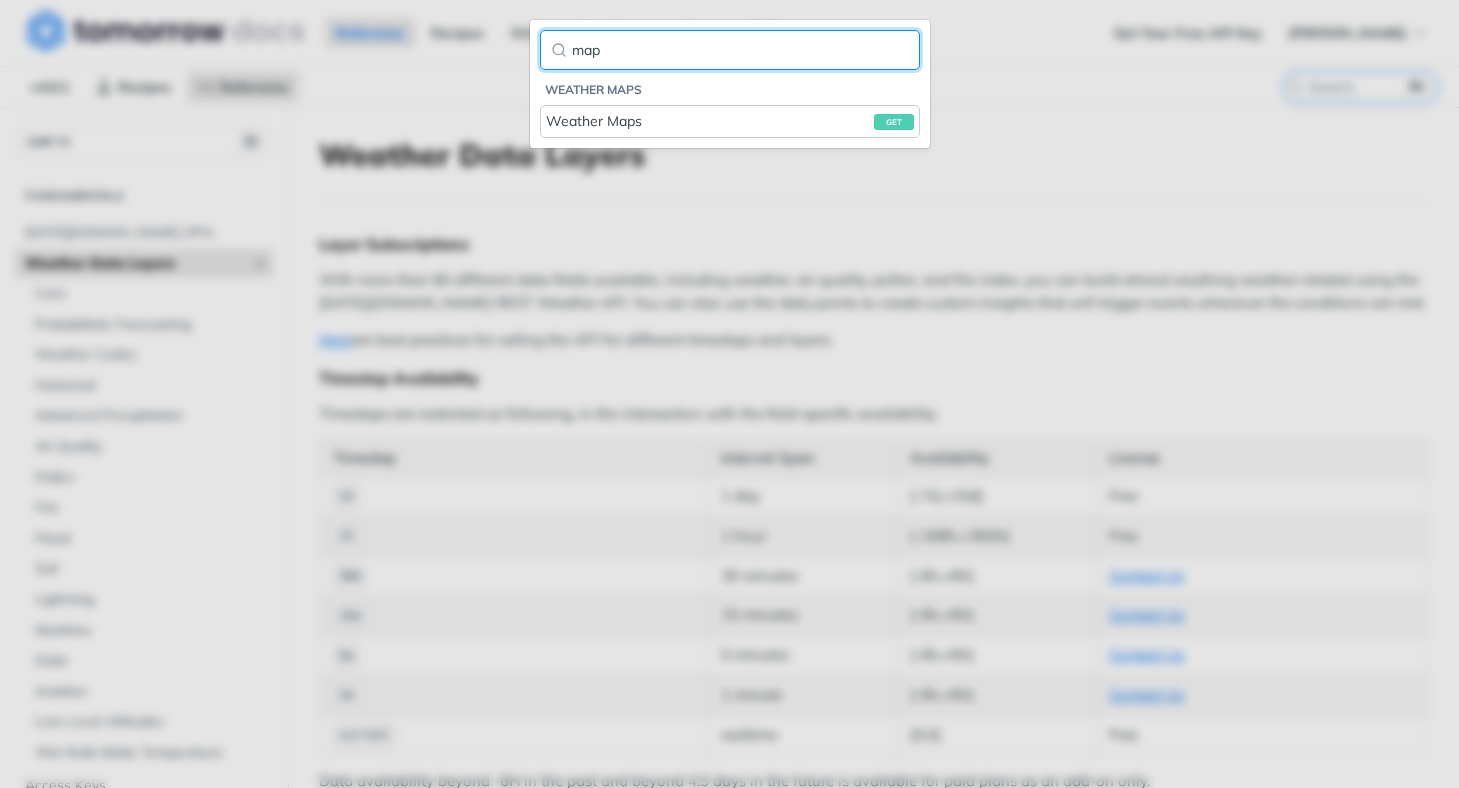 type on "map" 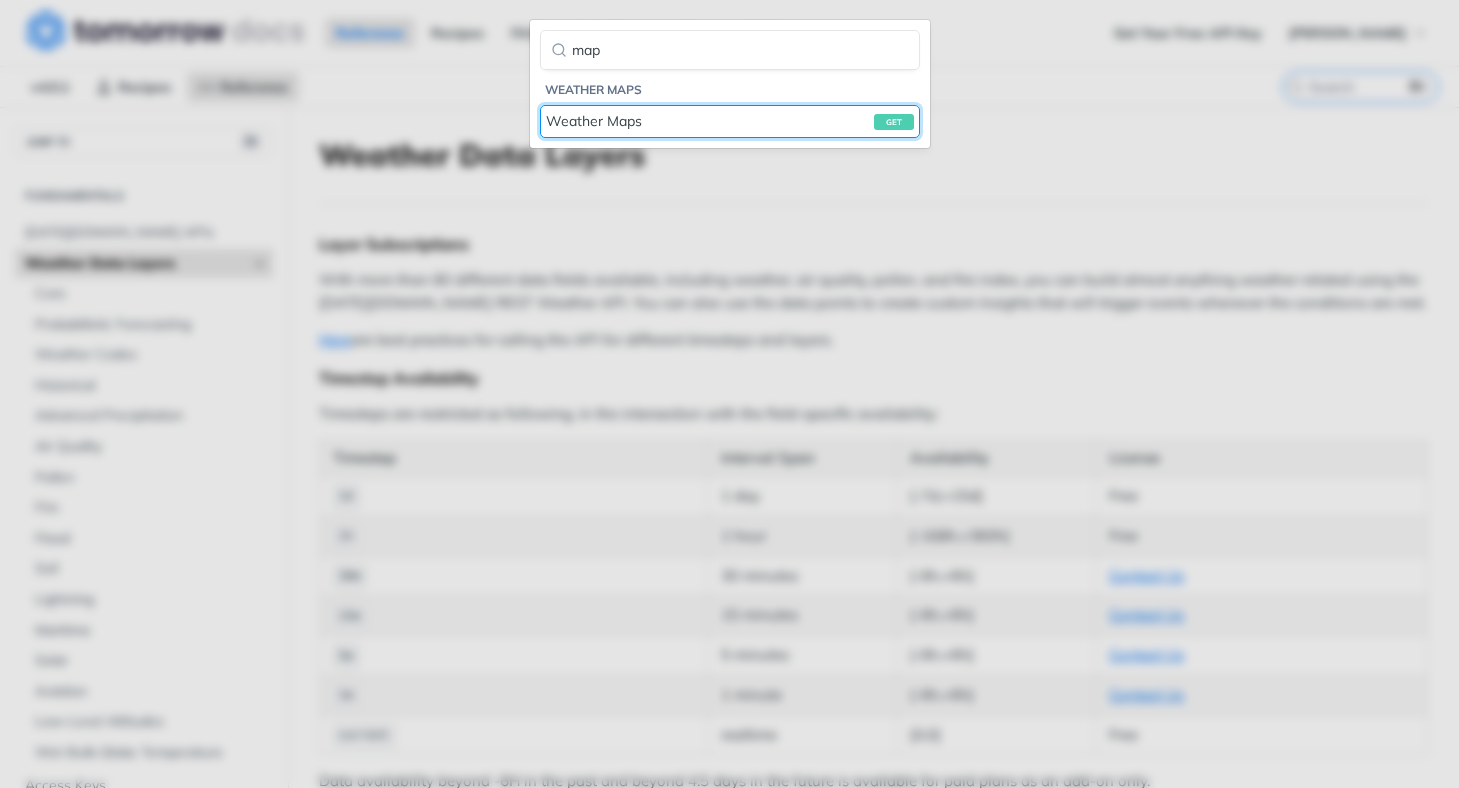 click on "Weather Maps get" at bounding box center (730, 121) 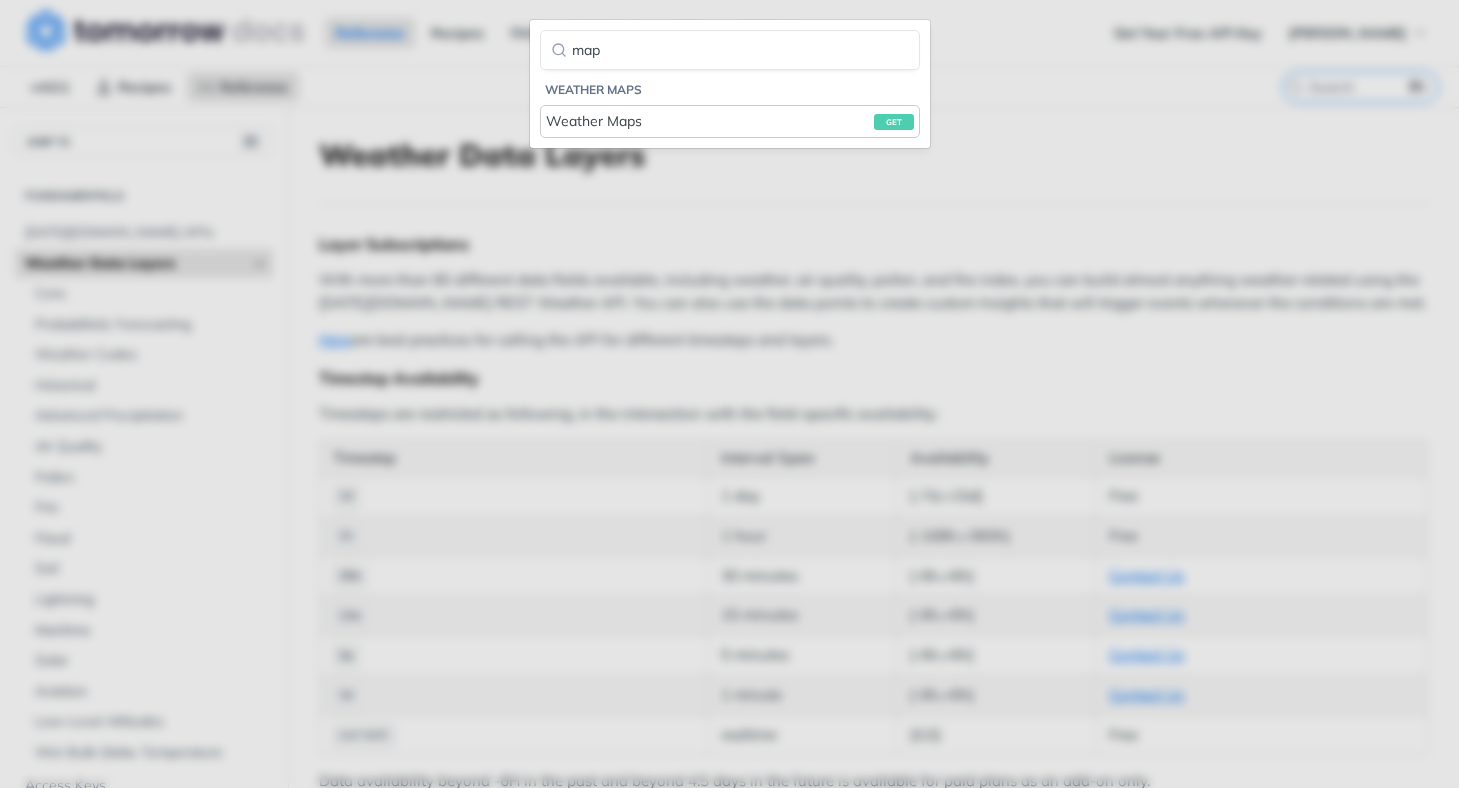 scroll, scrollTop: 540, scrollLeft: 0, axis: vertical 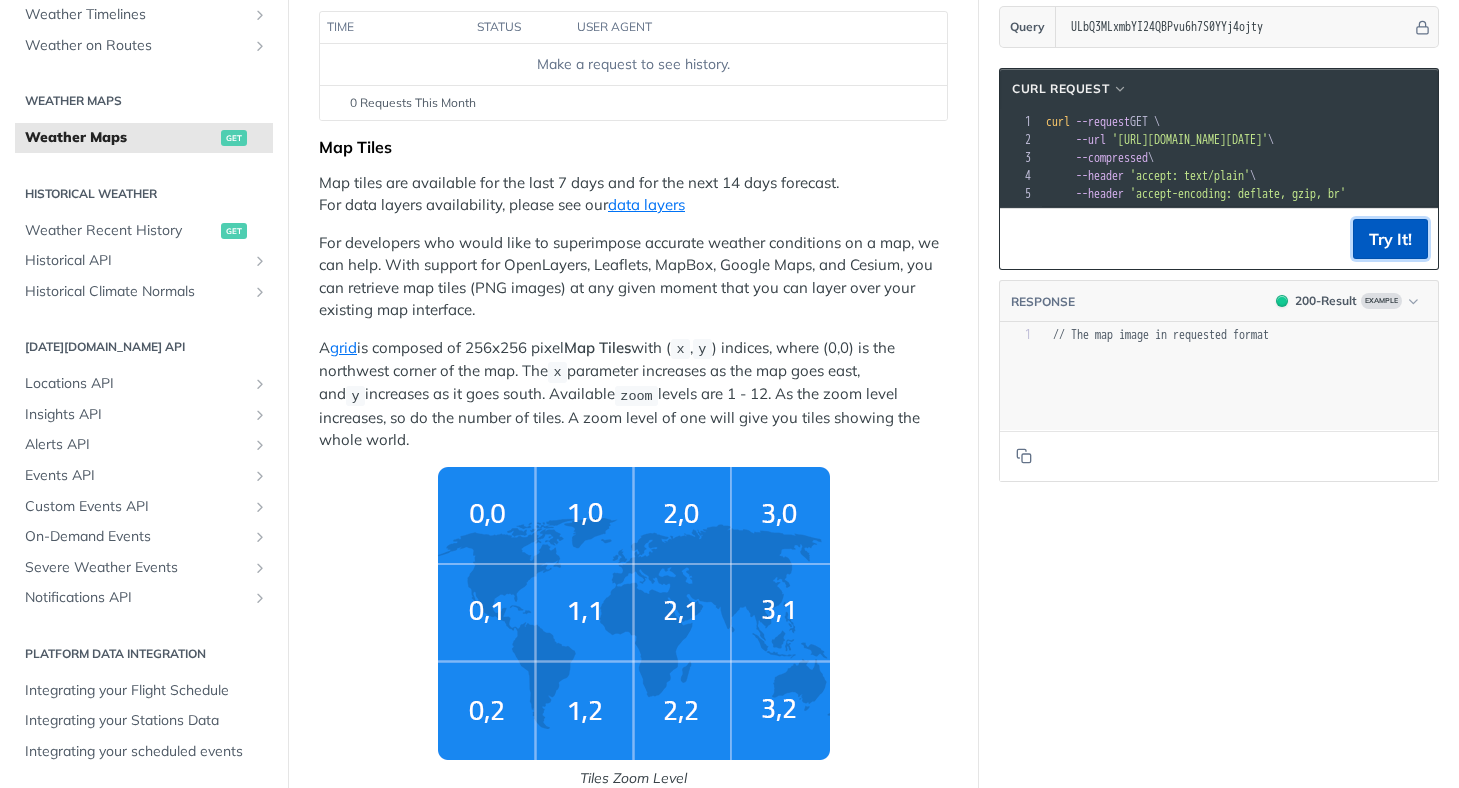 click on "Try It!" at bounding box center (1390, 239) 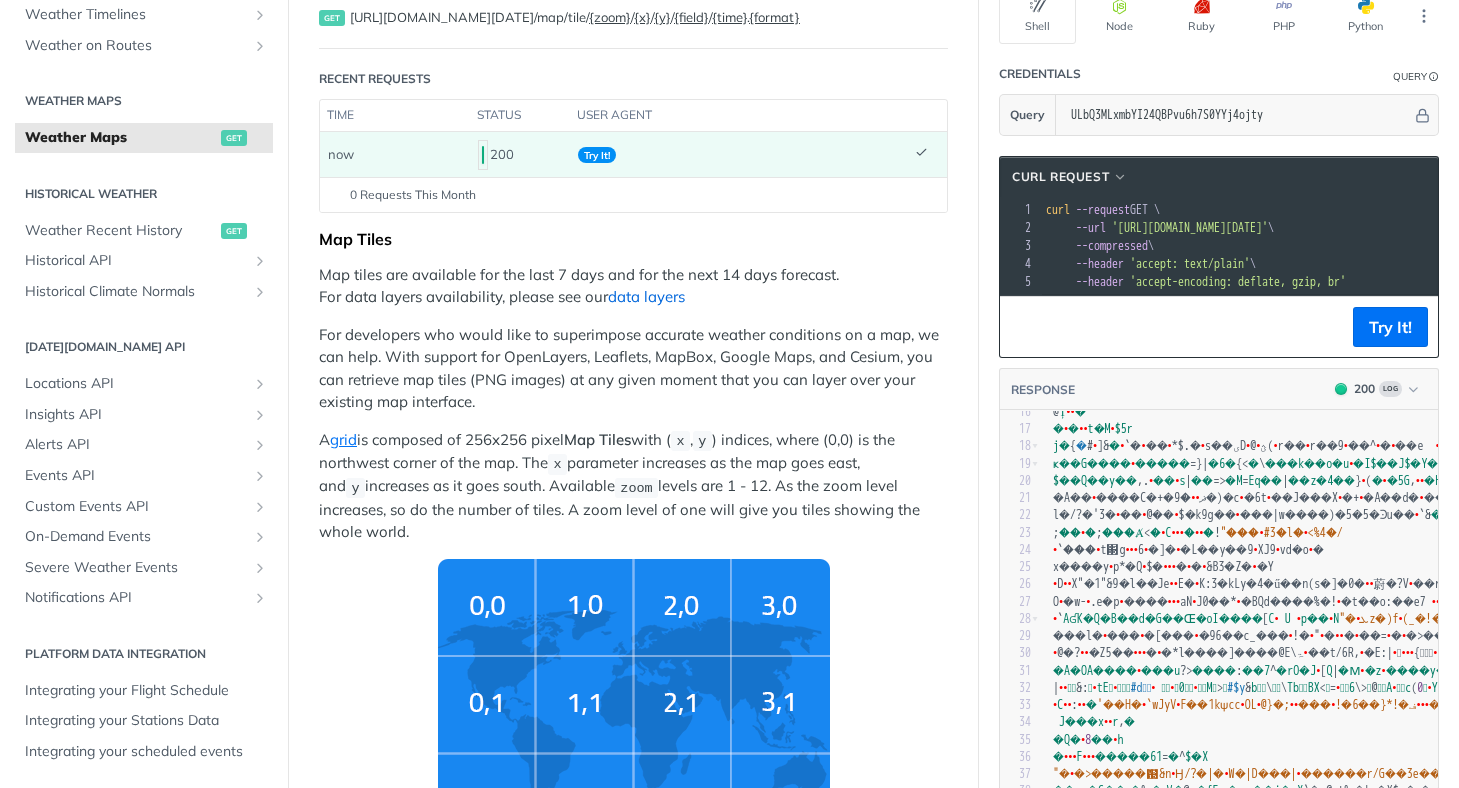 click on "data layers" at bounding box center [646, 296] 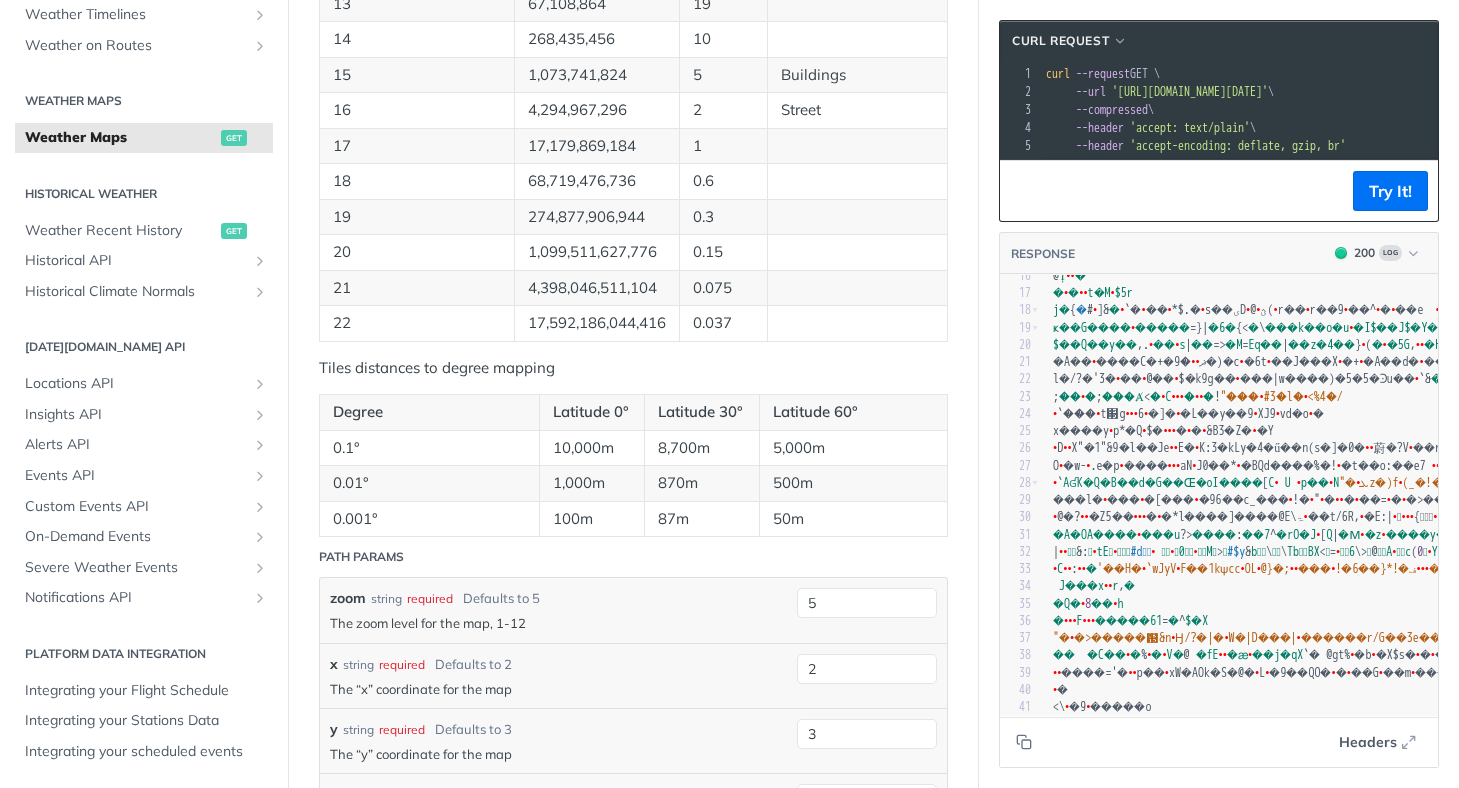 scroll, scrollTop: 1687, scrollLeft: 0, axis: vertical 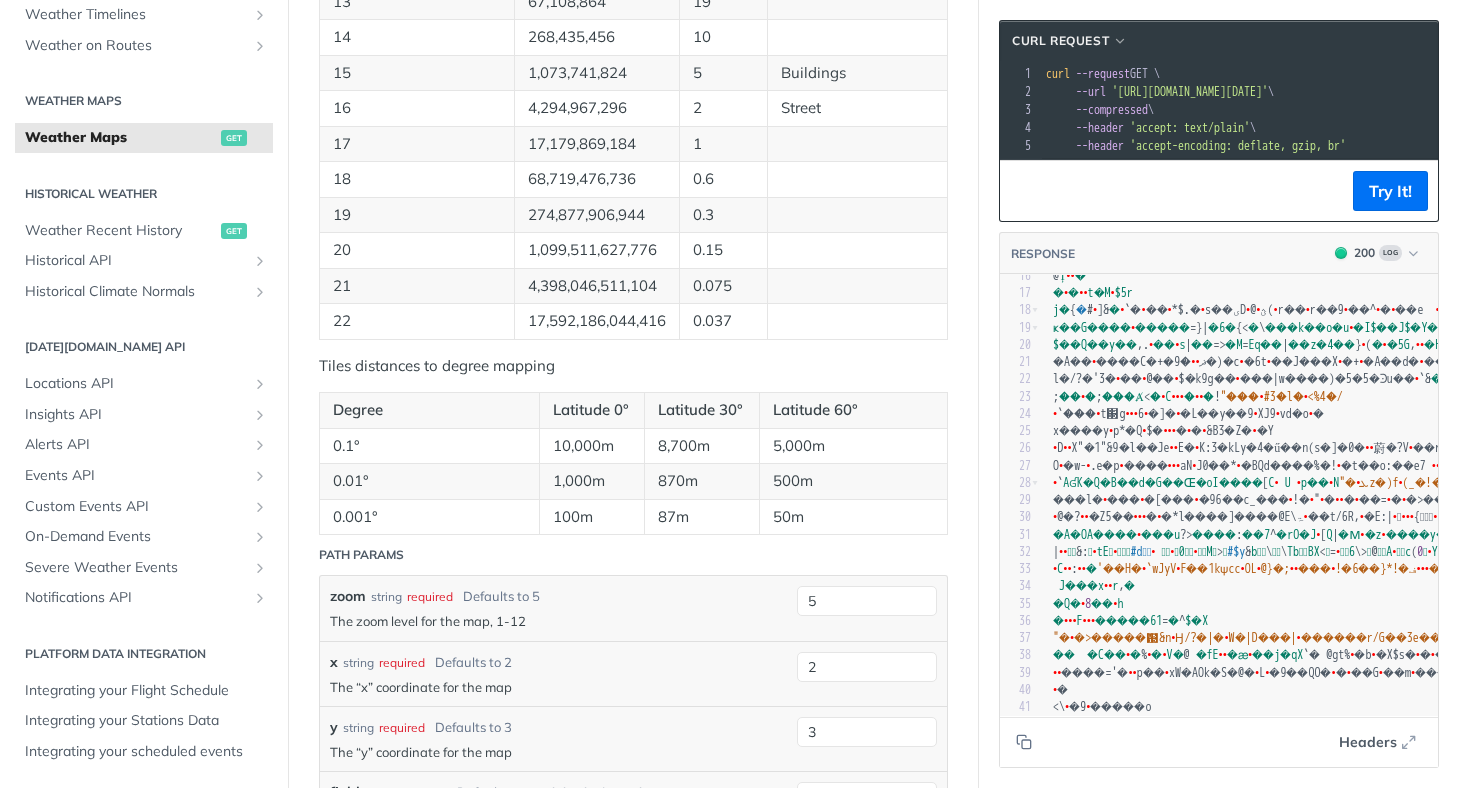 click on "--compressed  \" at bounding box center (1504, 110) 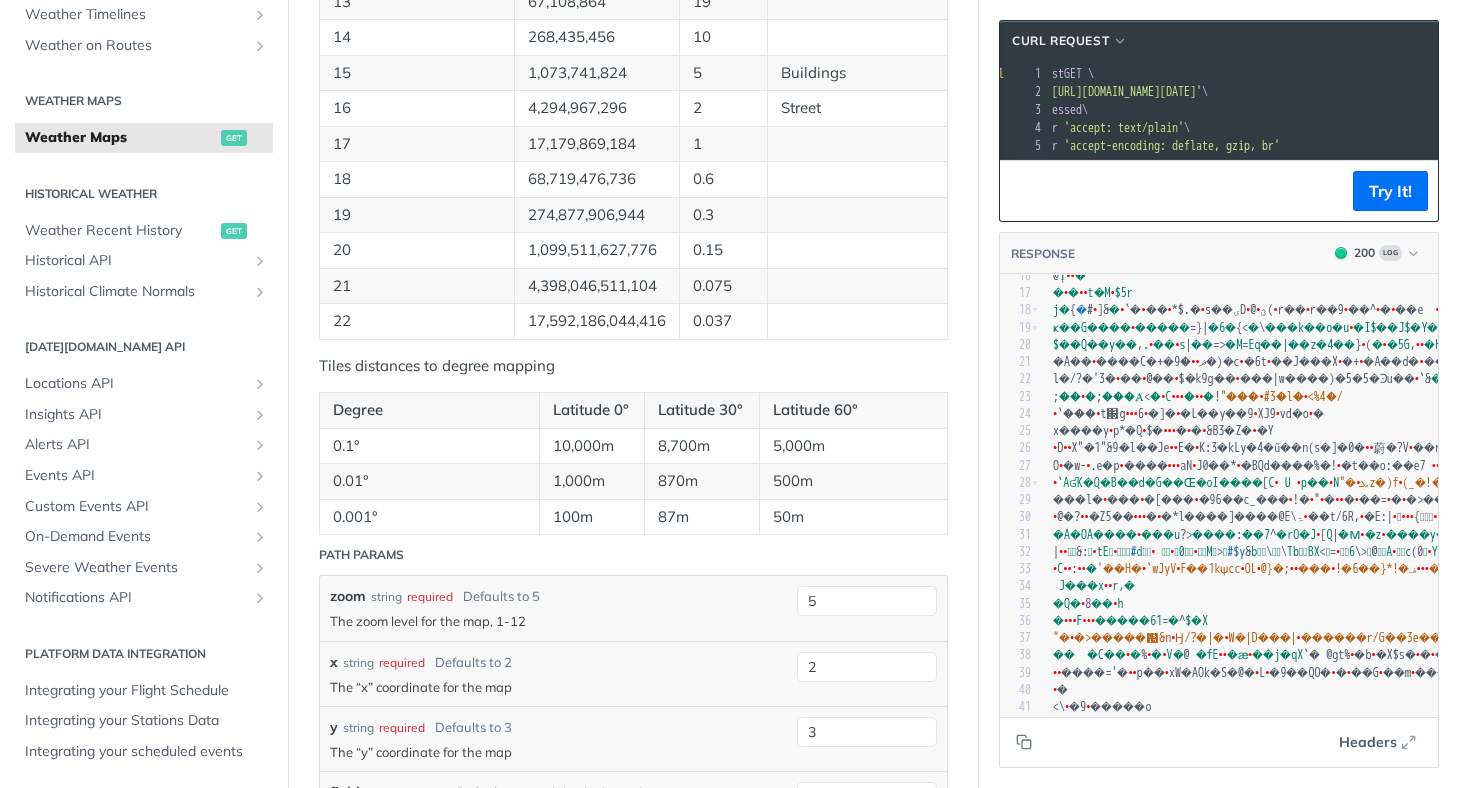 scroll, scrollTop: 0, scrollLeft: 109, axis: horizontal 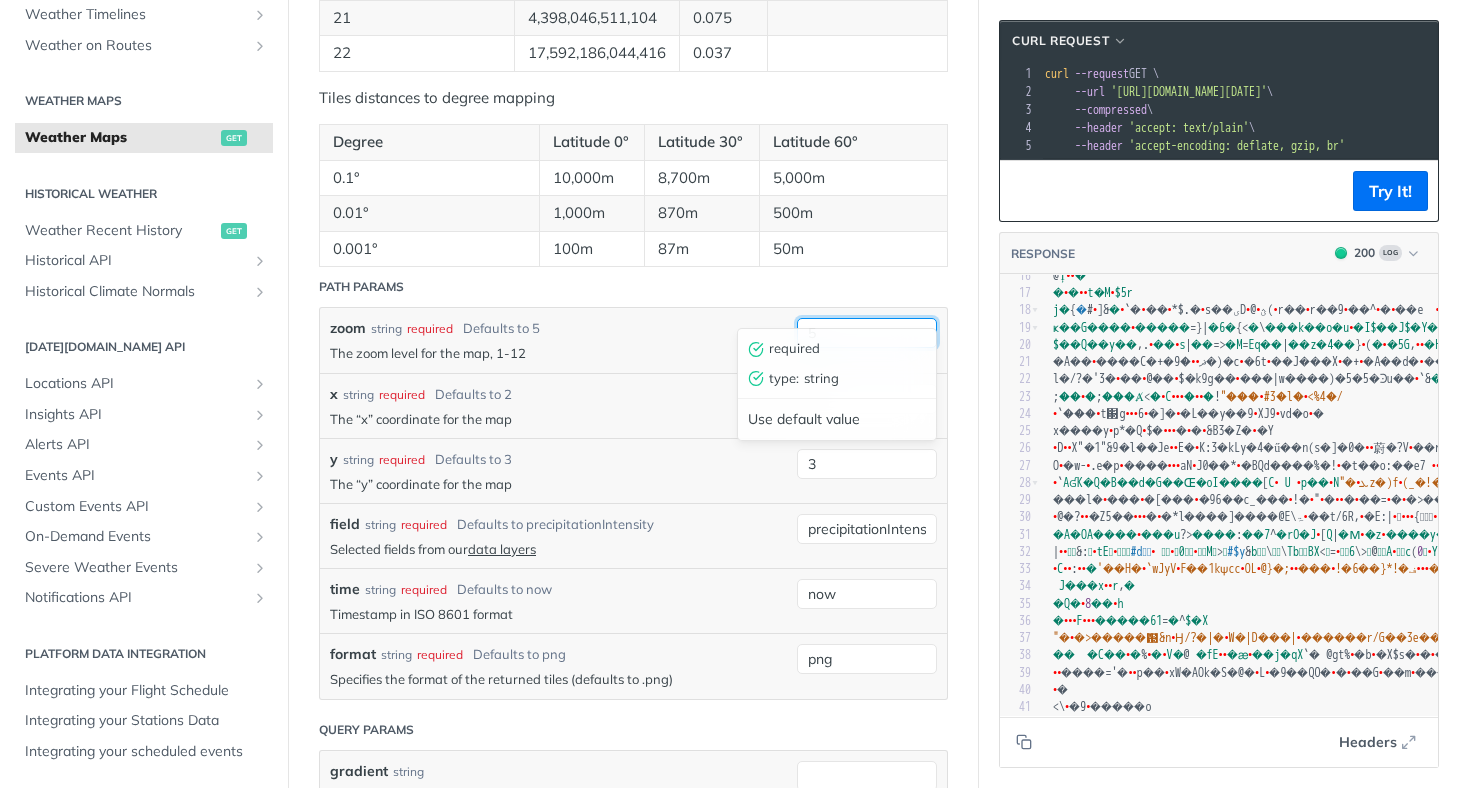 click on "5" at bounding box center [867, 333] 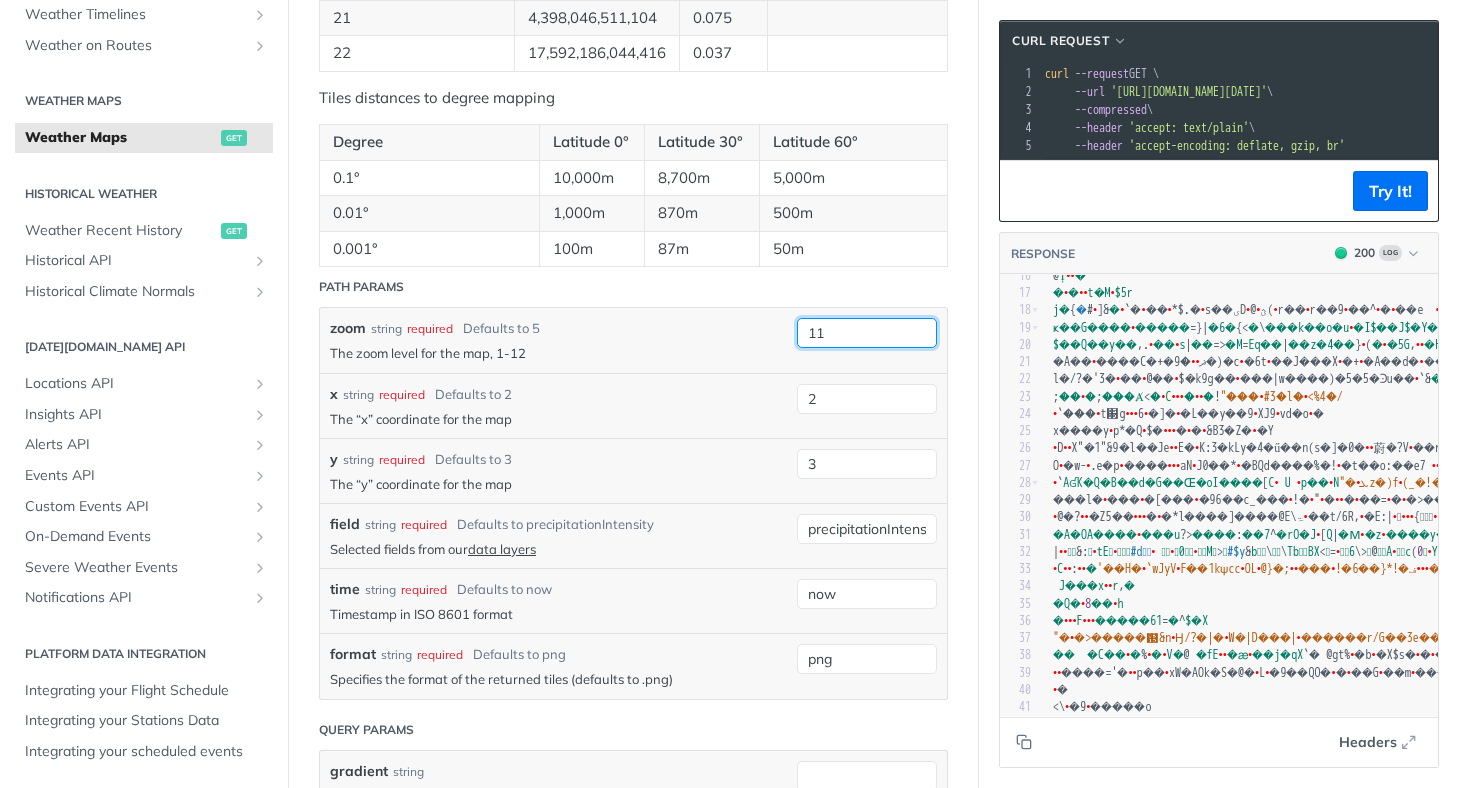 type on "11" 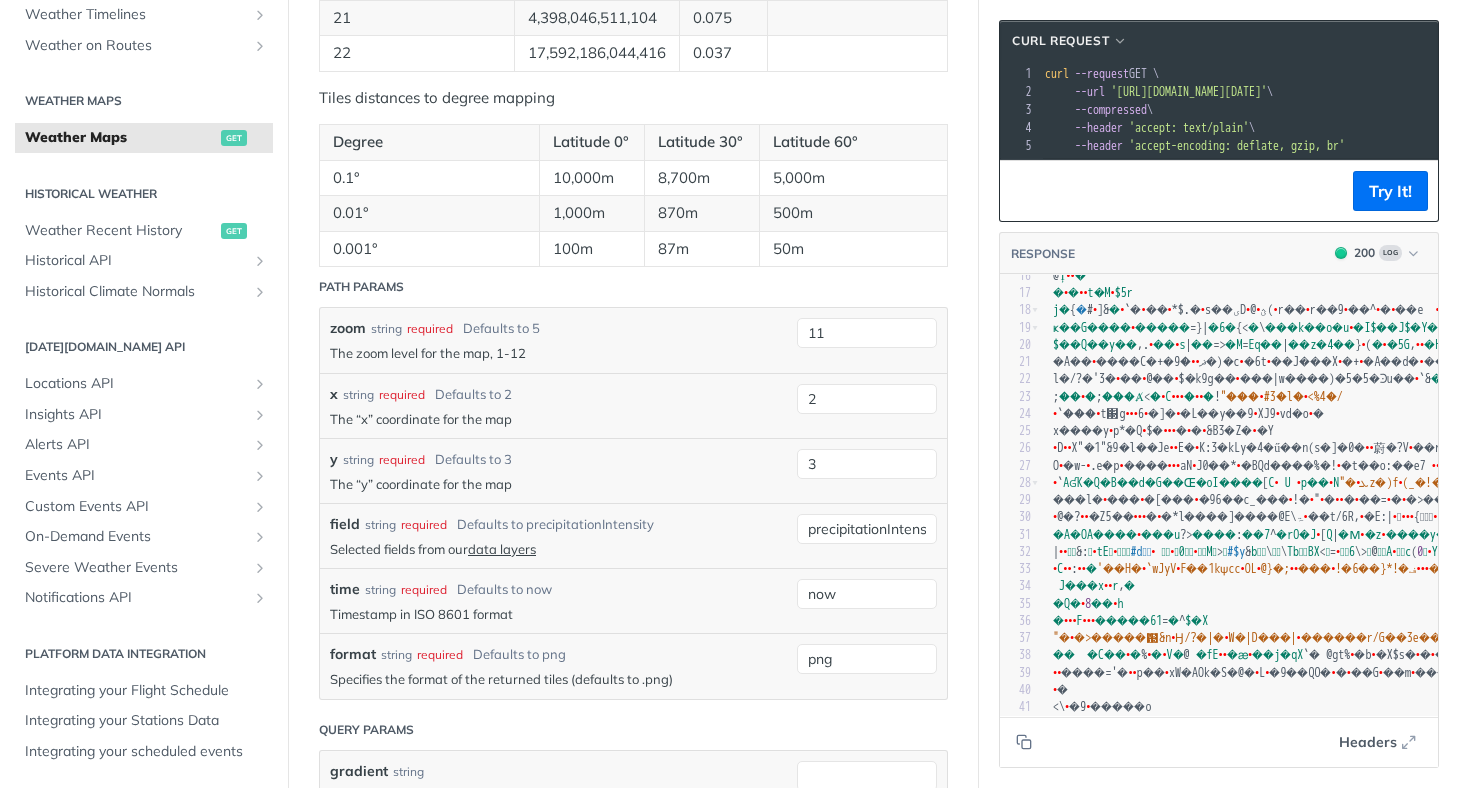 click on "The “x” coordinate for the map" at bounding box center [558, 419] 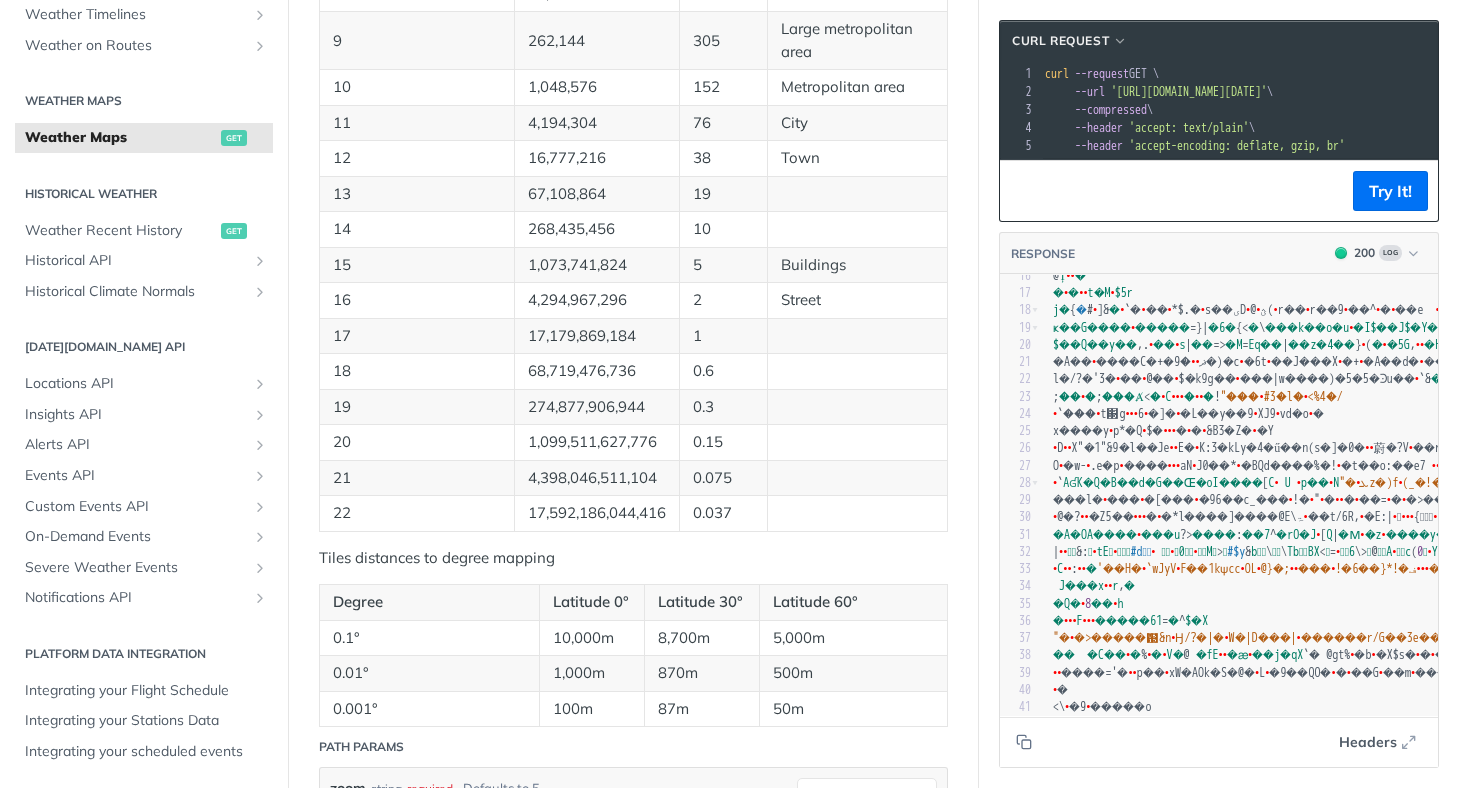 scroll, scrollTop: 1410, scrollLeft: 0, axis: vertical 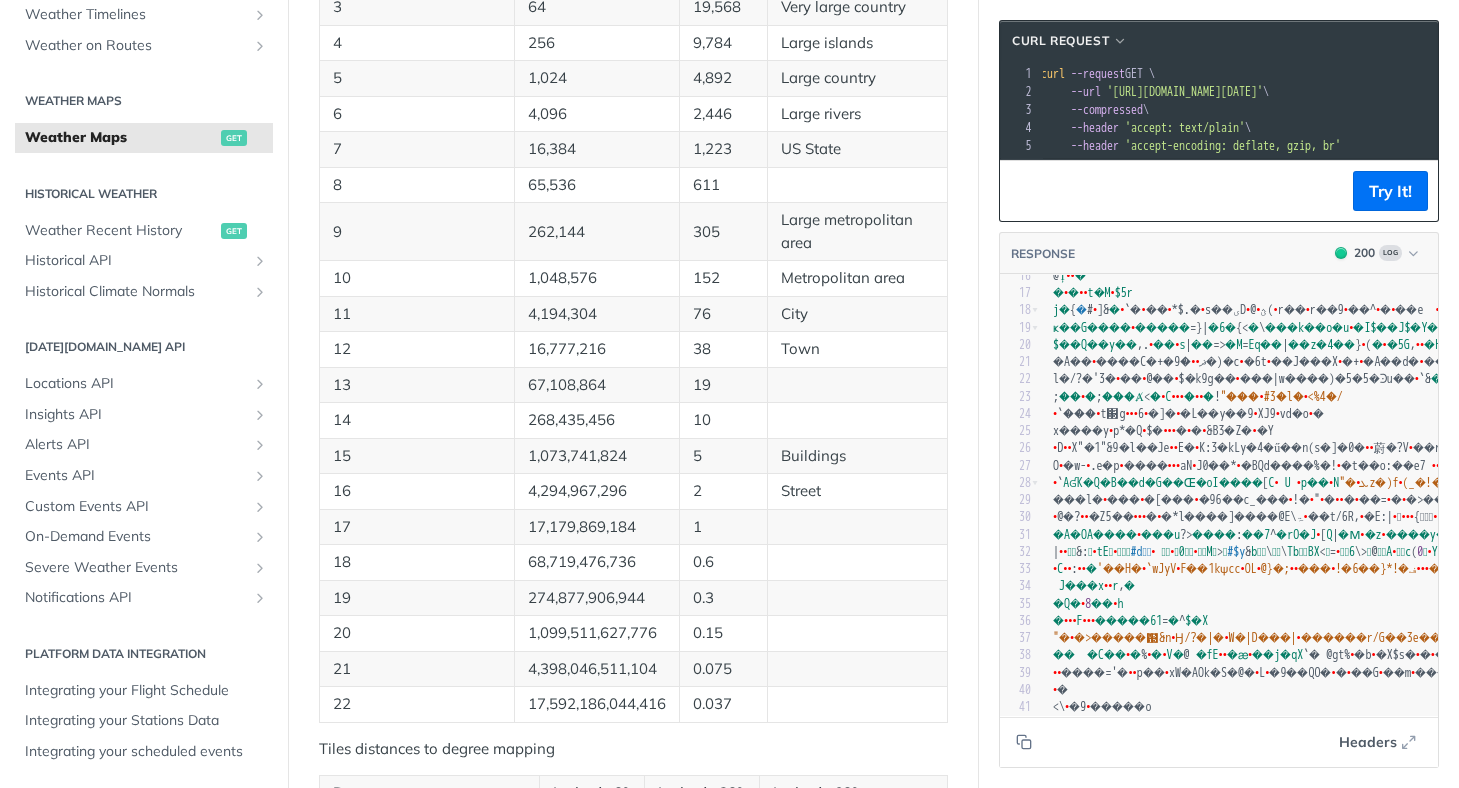 click on "Try It!" at bounding box center (1219, 190) 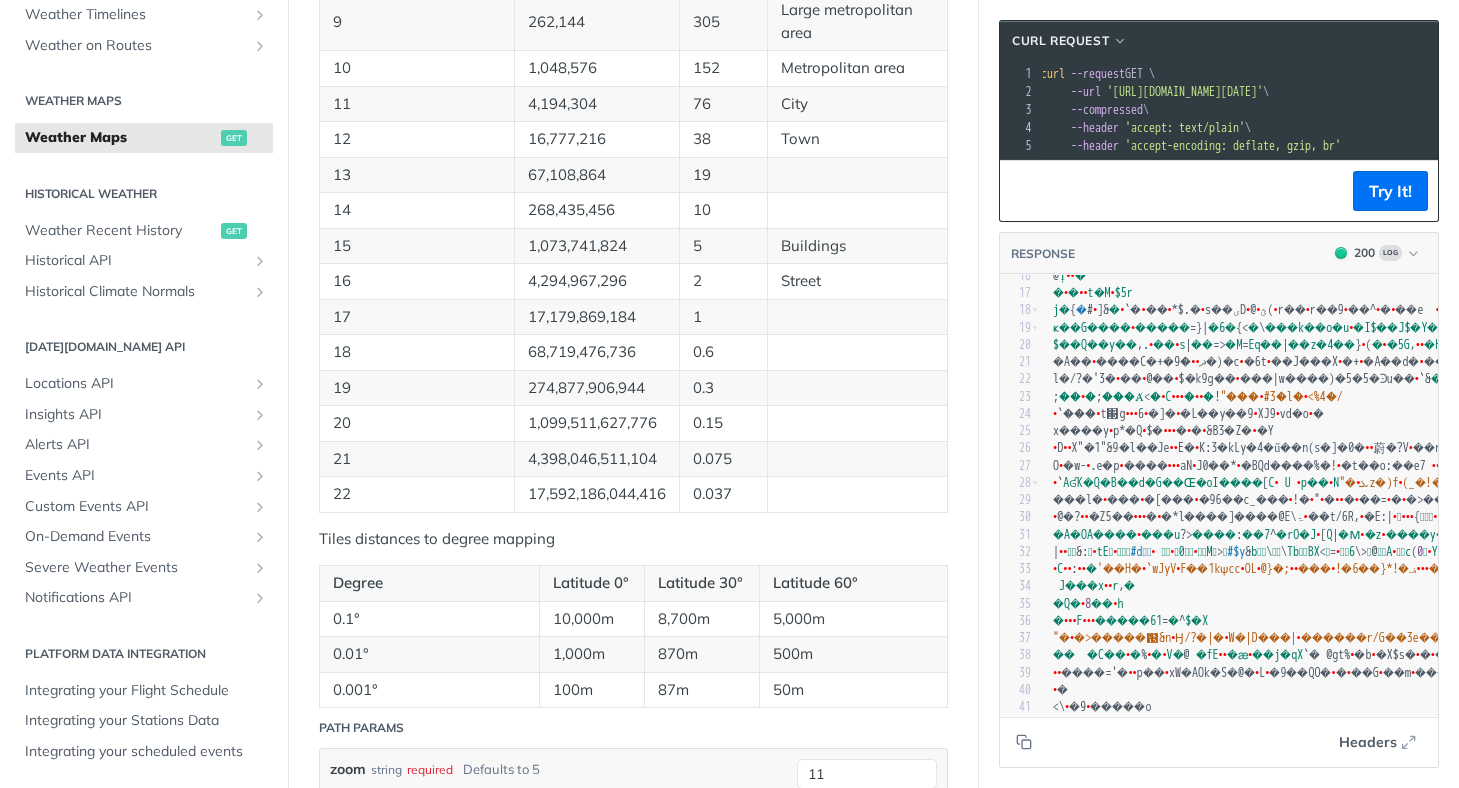 scroll, scrollTop: 1547, scrollLeft: 0, axis: vertical 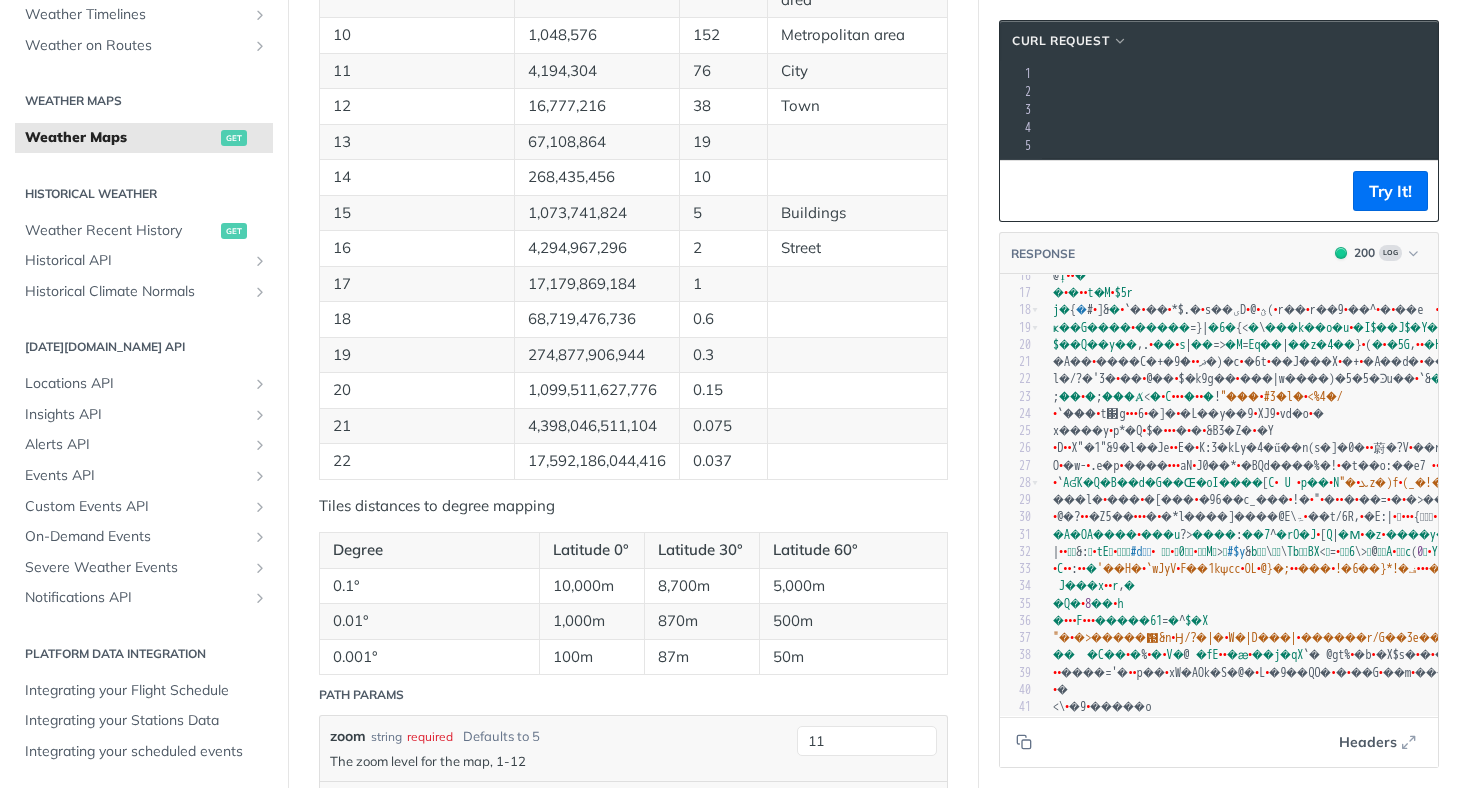 drag, startPoint x: 1127, startPoint y: 93, endPoint x: 1414, endPoint y: 94, distance: 287.00174 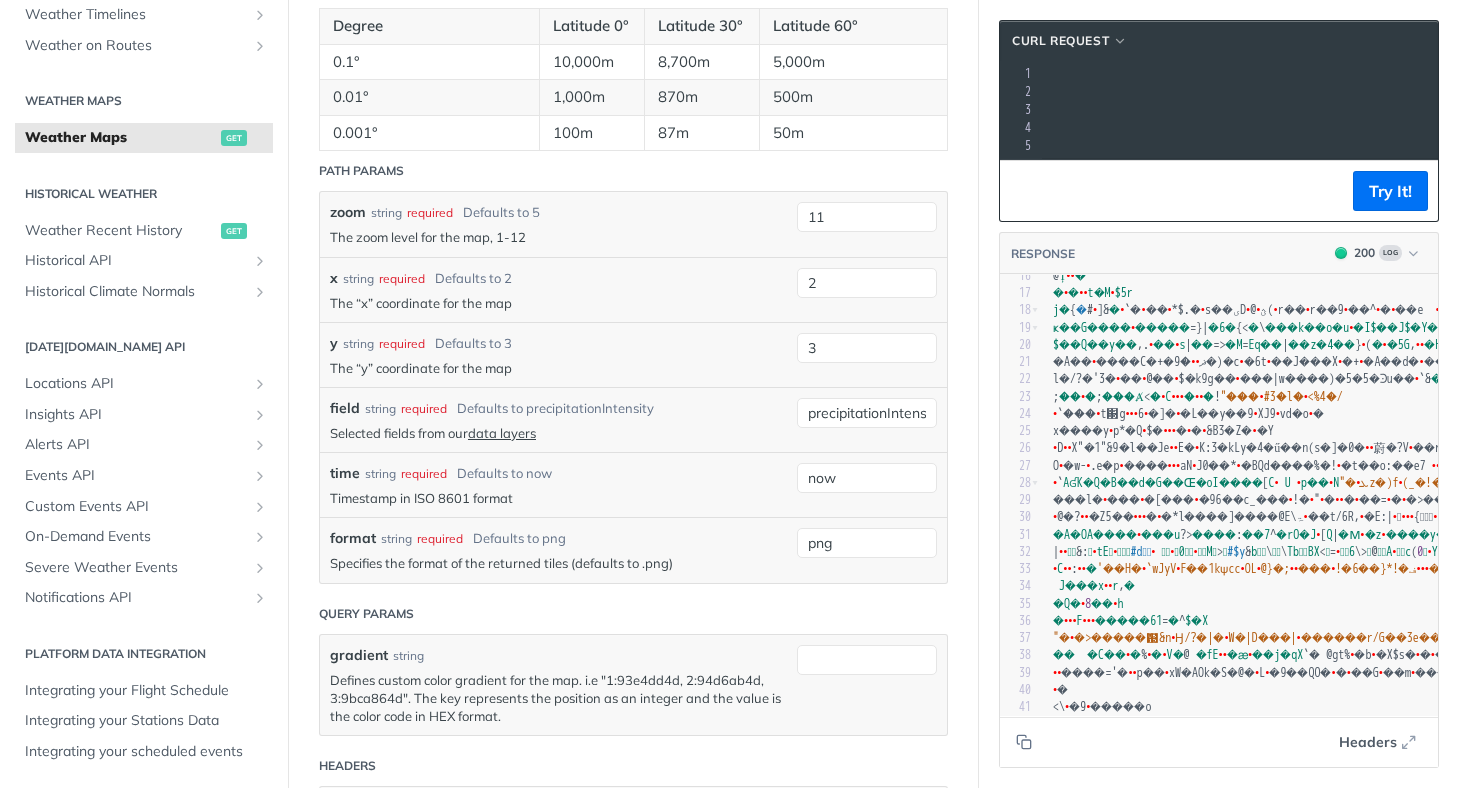 scroll, scrollTop: 2087, scrollLeft: 0, axis: vertical 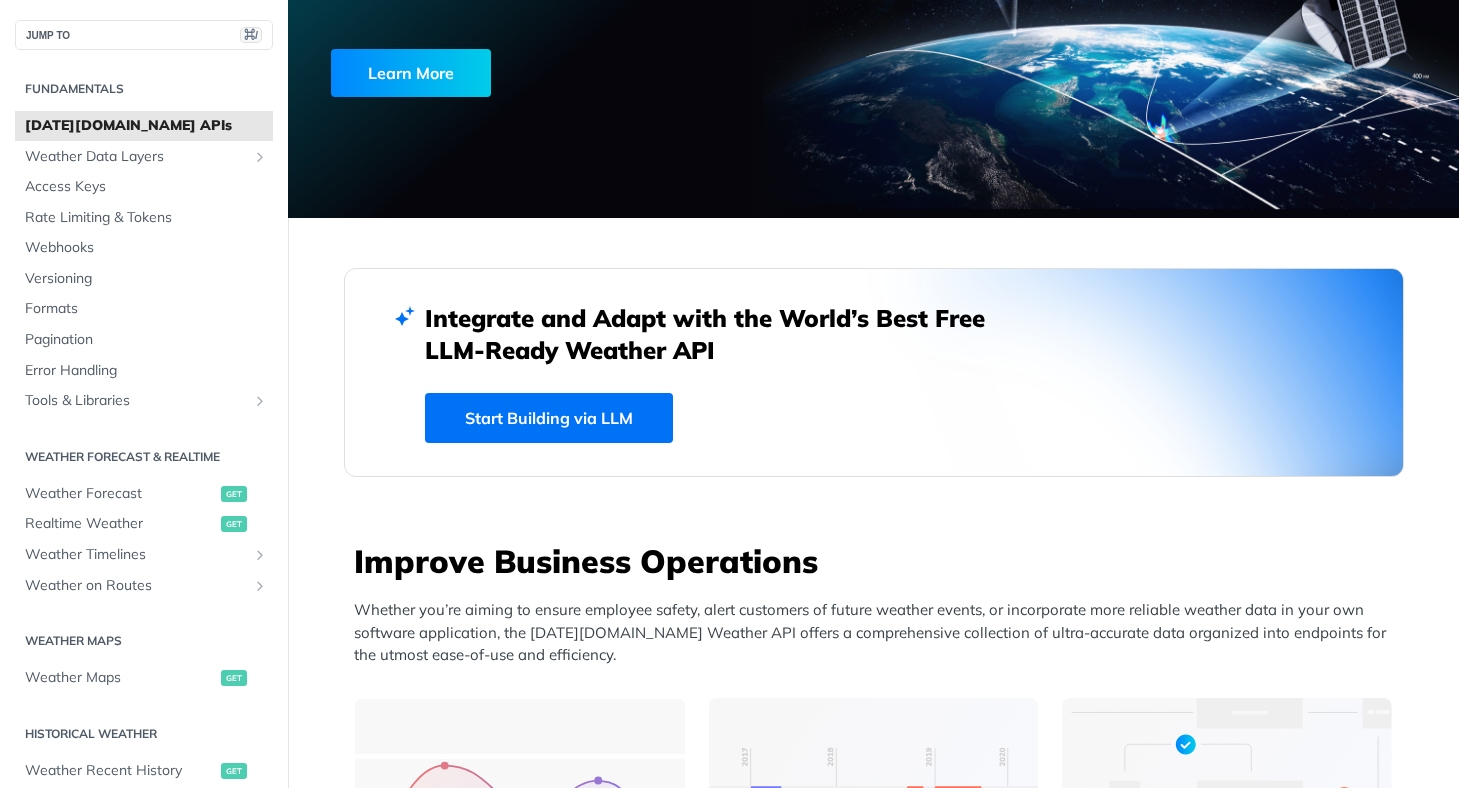 click on "Start Building via LLM" at bounding box center (549, 418) 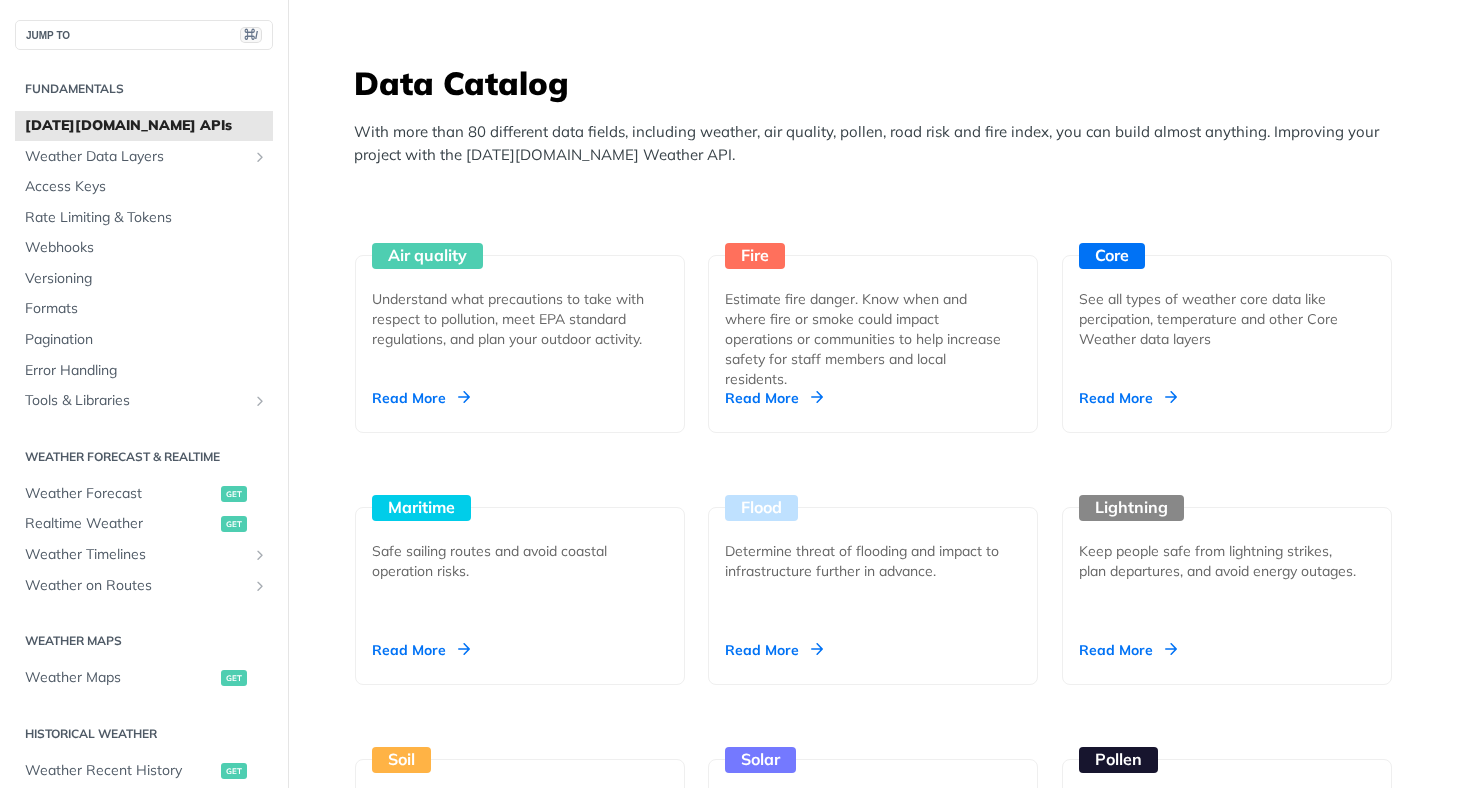 scroll, scrollTop: 1731, scrollLeft: 0, axis: vertical 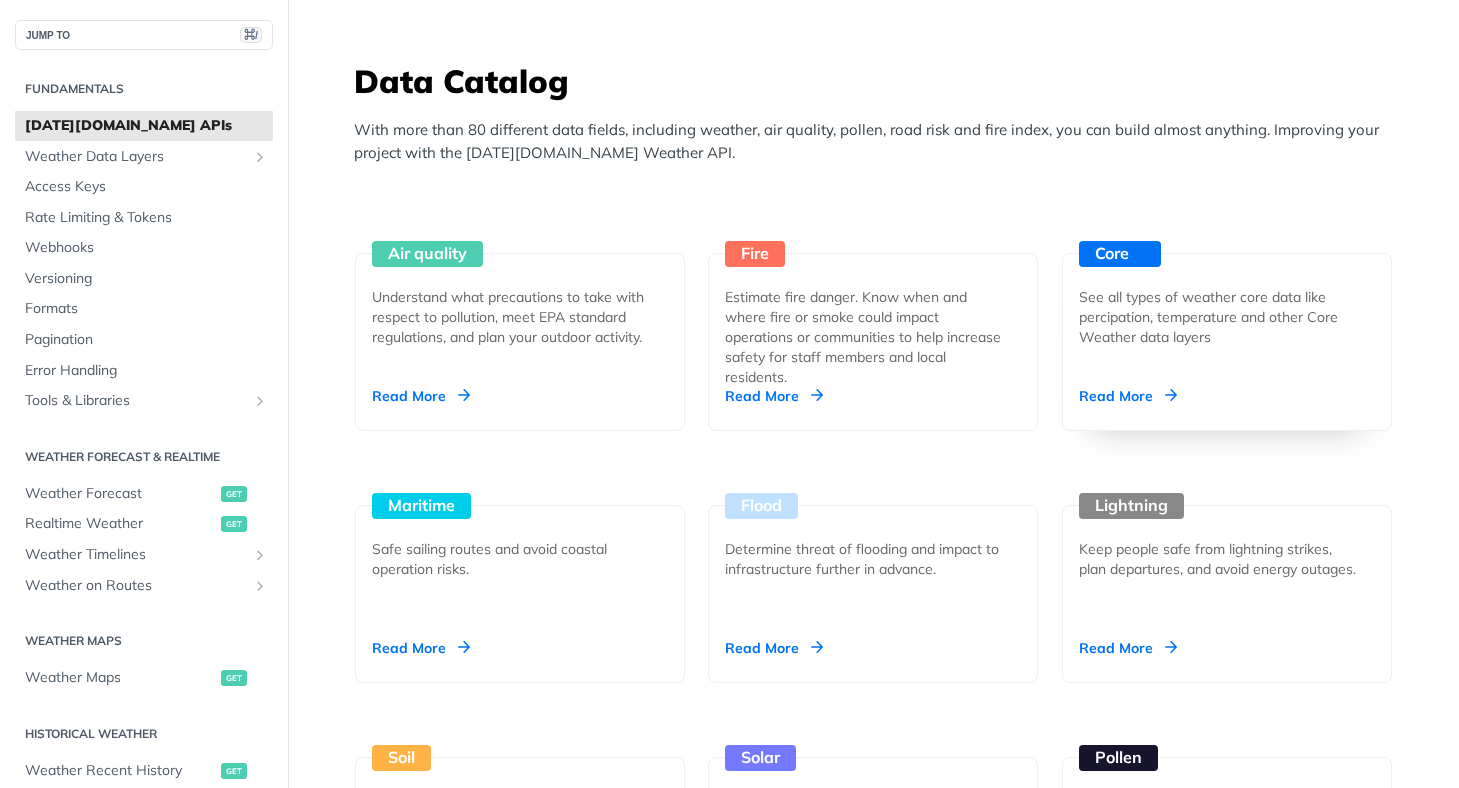 click on "Read More" at bounding box center [1128, 396] 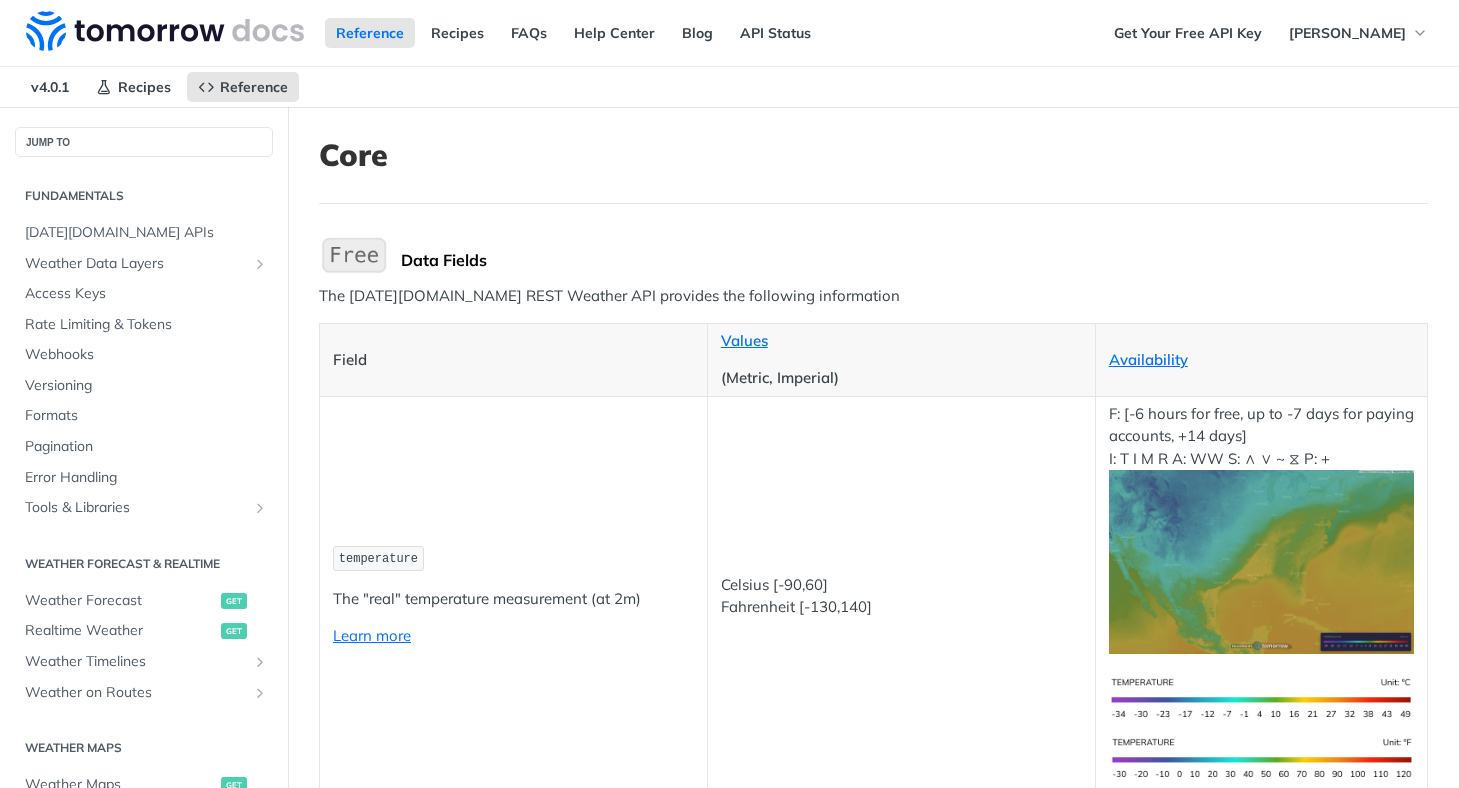 scroll, scrollTop: 0, scrollLeft: 0, axis: both 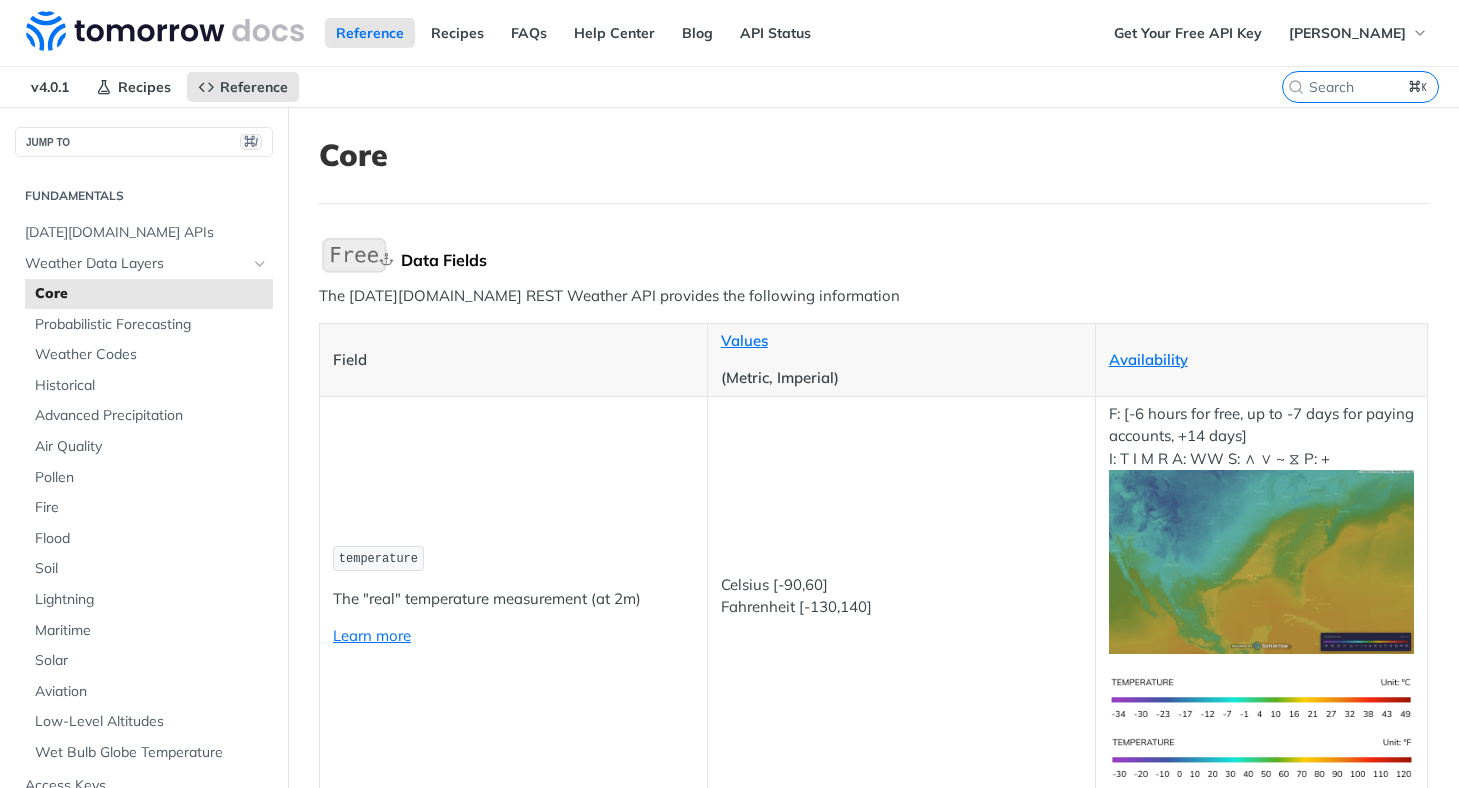 click on "Data Fields" at bounding box center (914, 260) 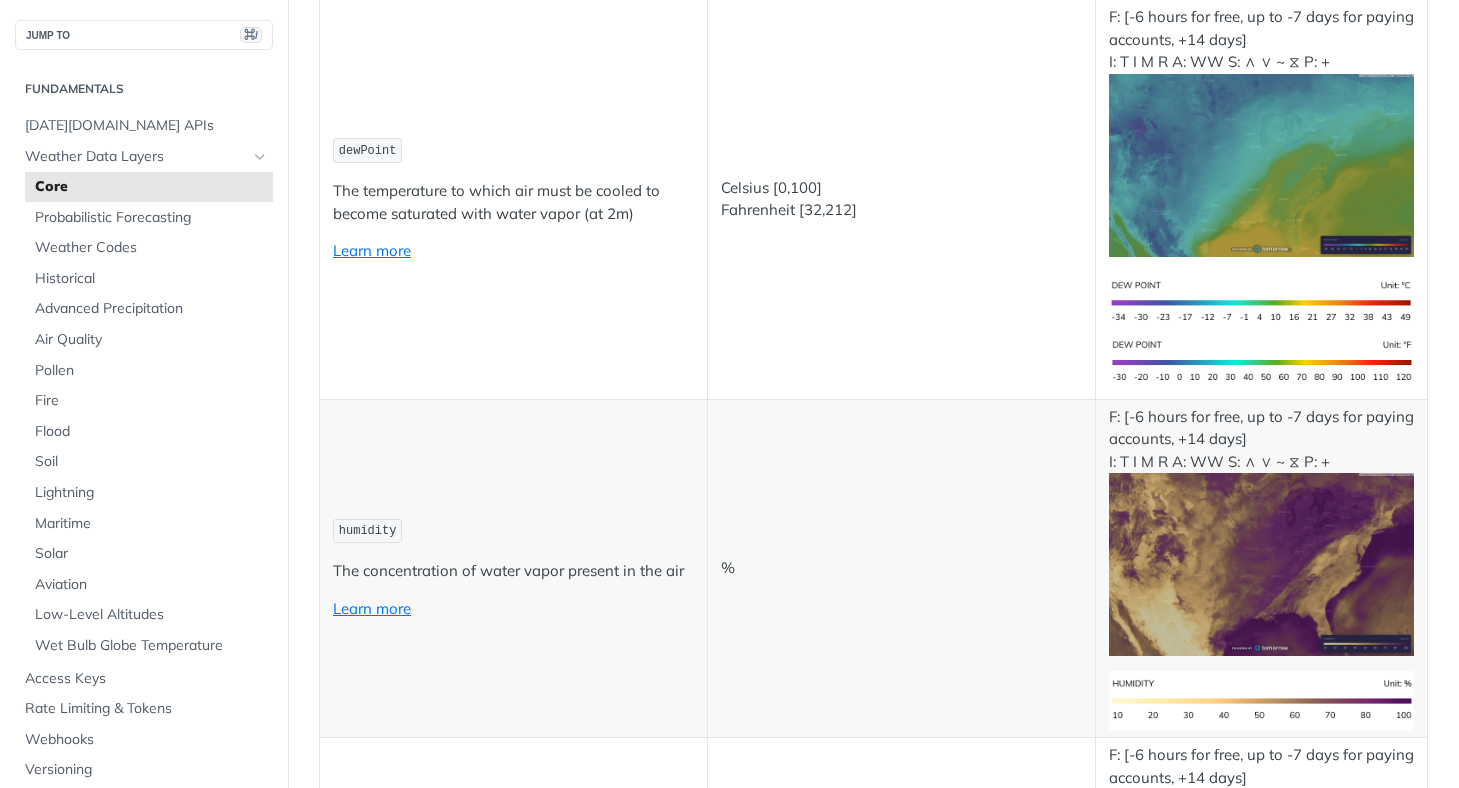 scroll, scrollTop: 998, scrollLeft: 0, axis: vertical 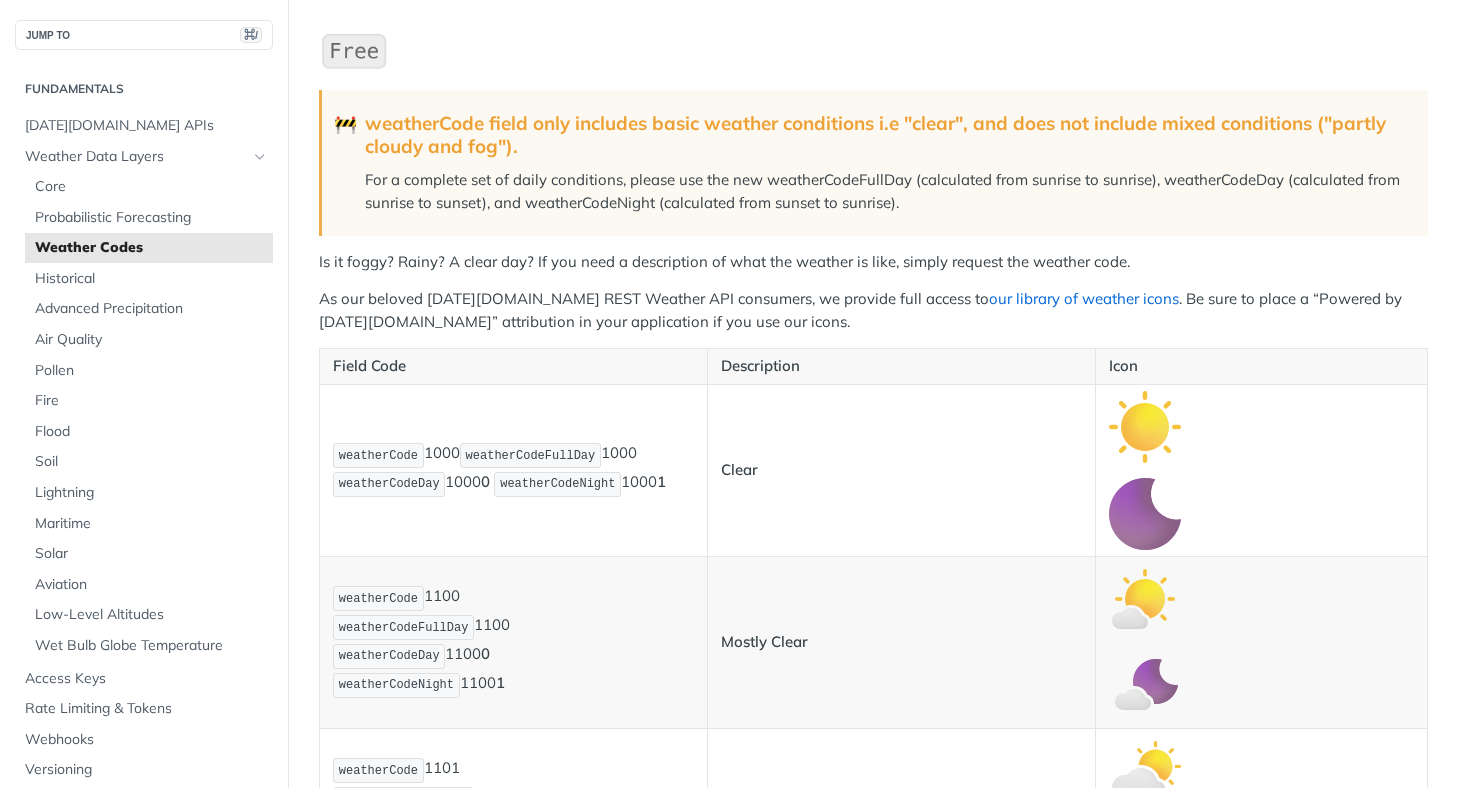click on "our library of weather icons" at bounding box center [1084, 298] 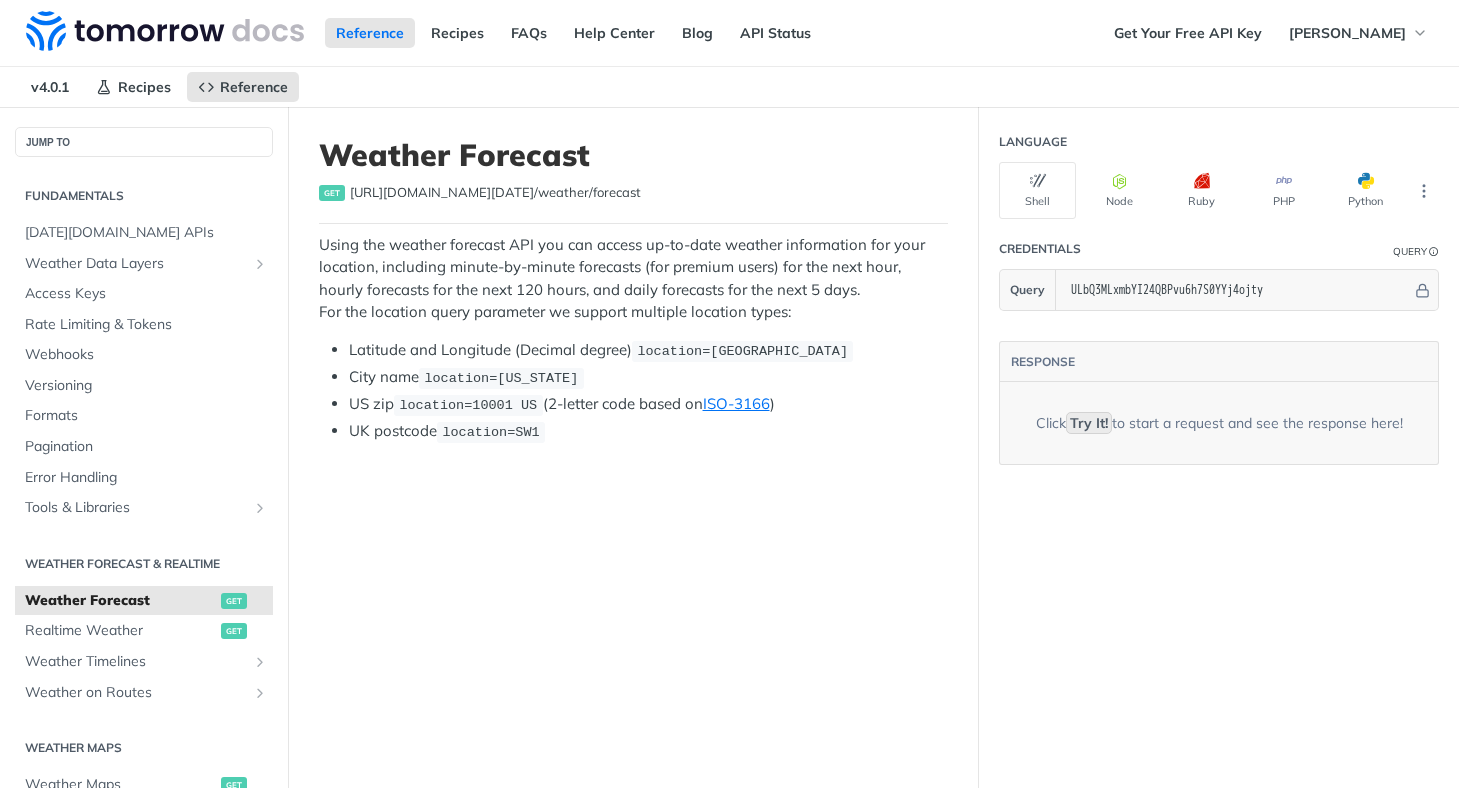 scroll, scrollTop: 0, scrollLeft: 0, axis: both 